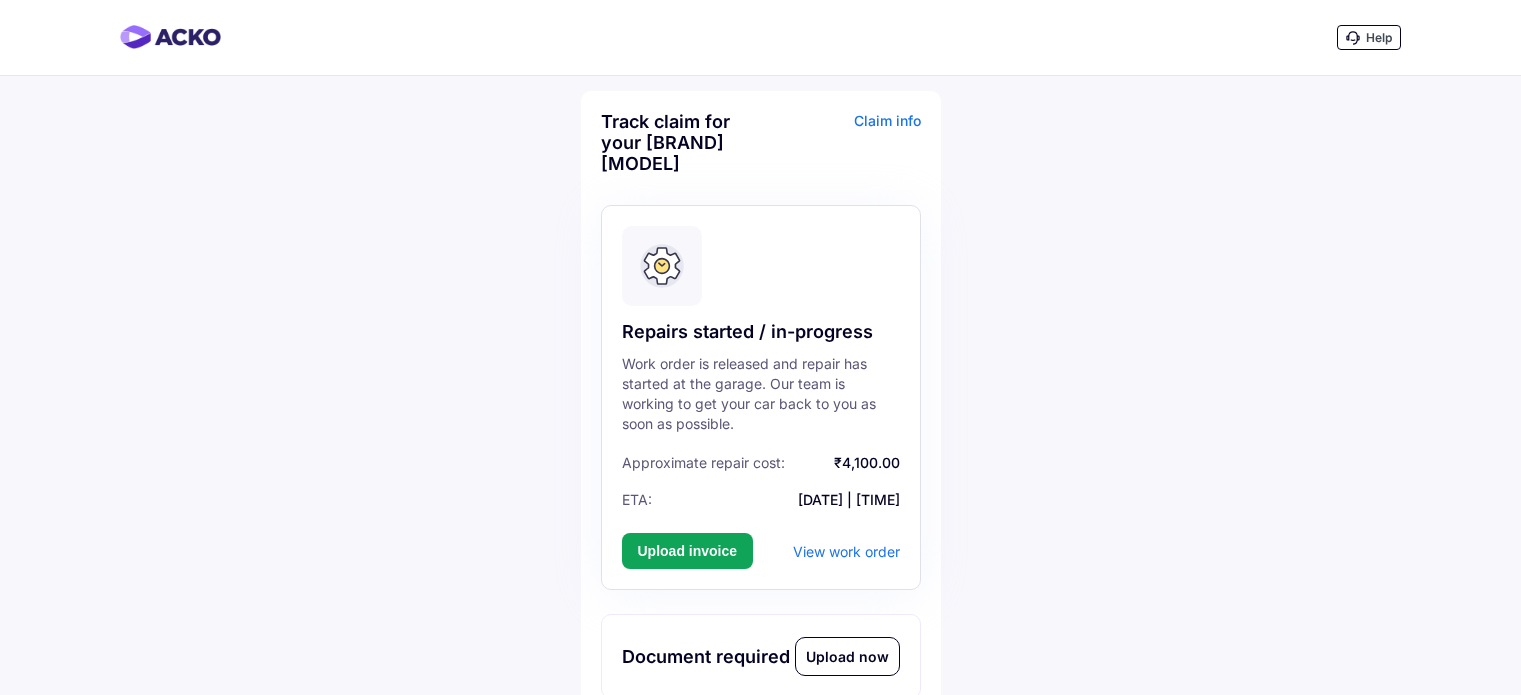 scroll, scrollTop: 300, scrollLeft: 0, axis: vertical 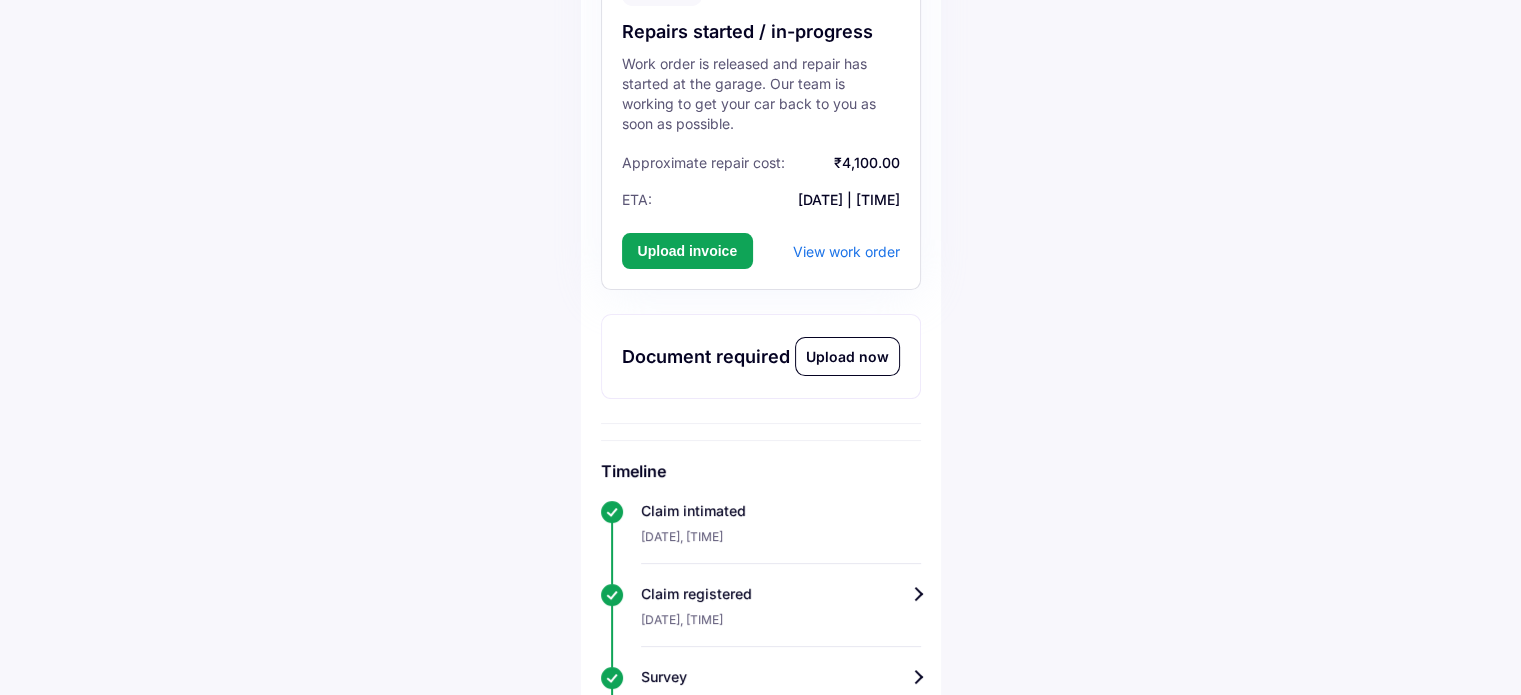 click on "Upload now" at bounding box center (847, 356) 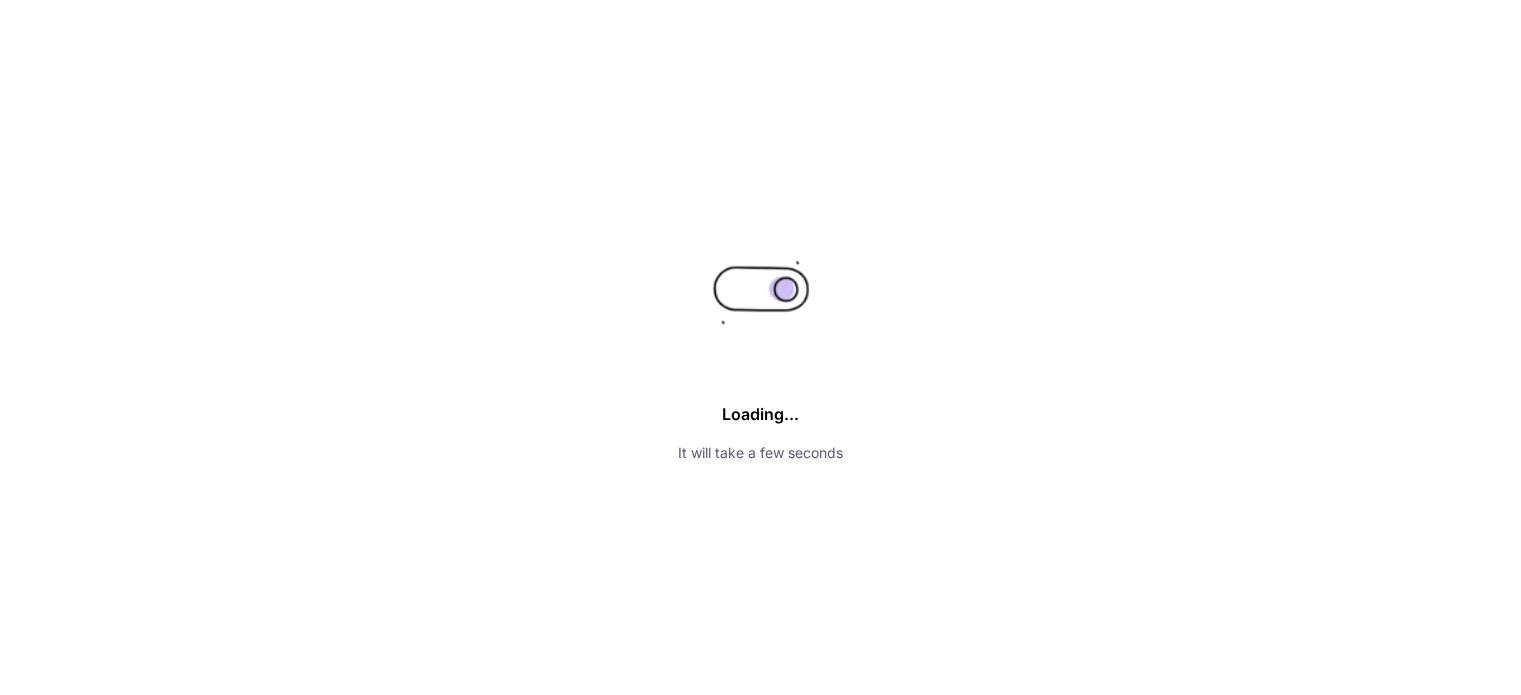 scroll, scrollTop: 0, scrollLeft: 0, axis: both 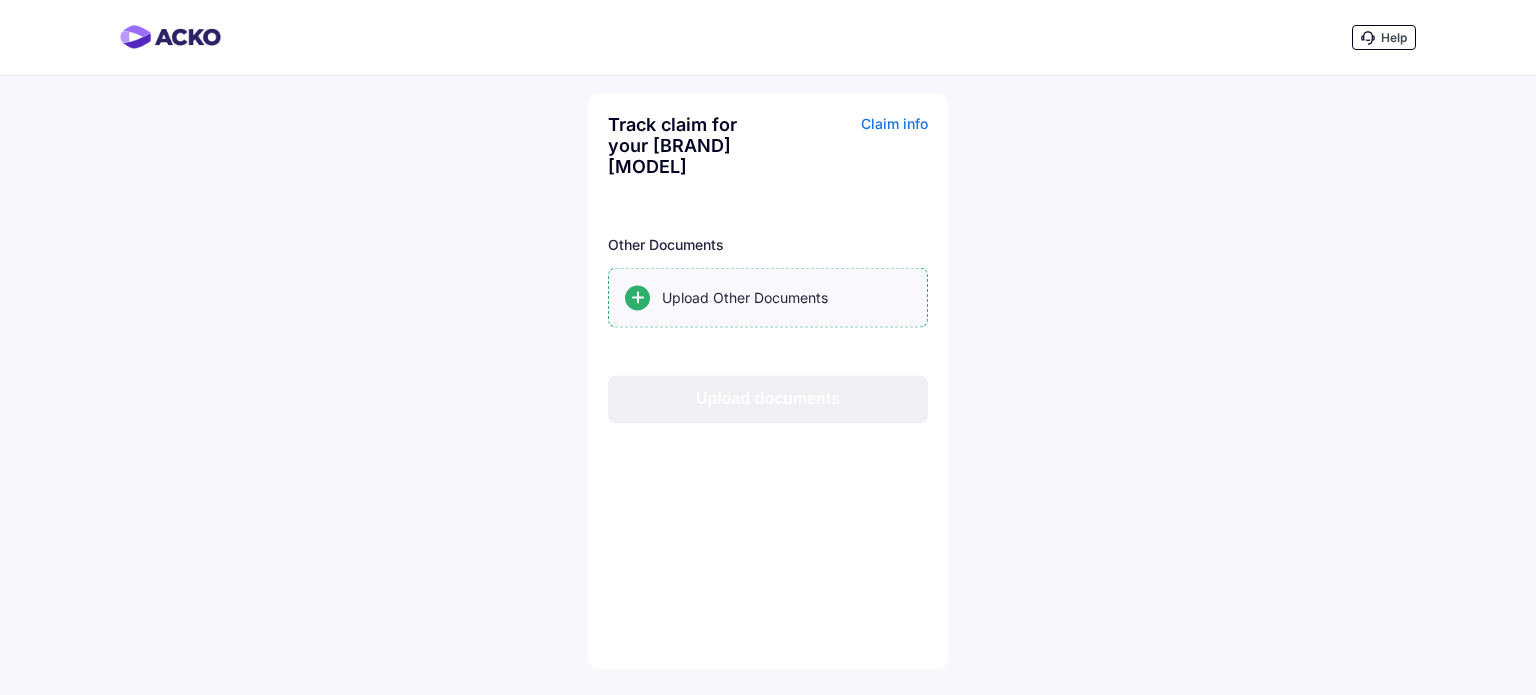 click on "Upload Other Documents" at bounding box center [786, 295] 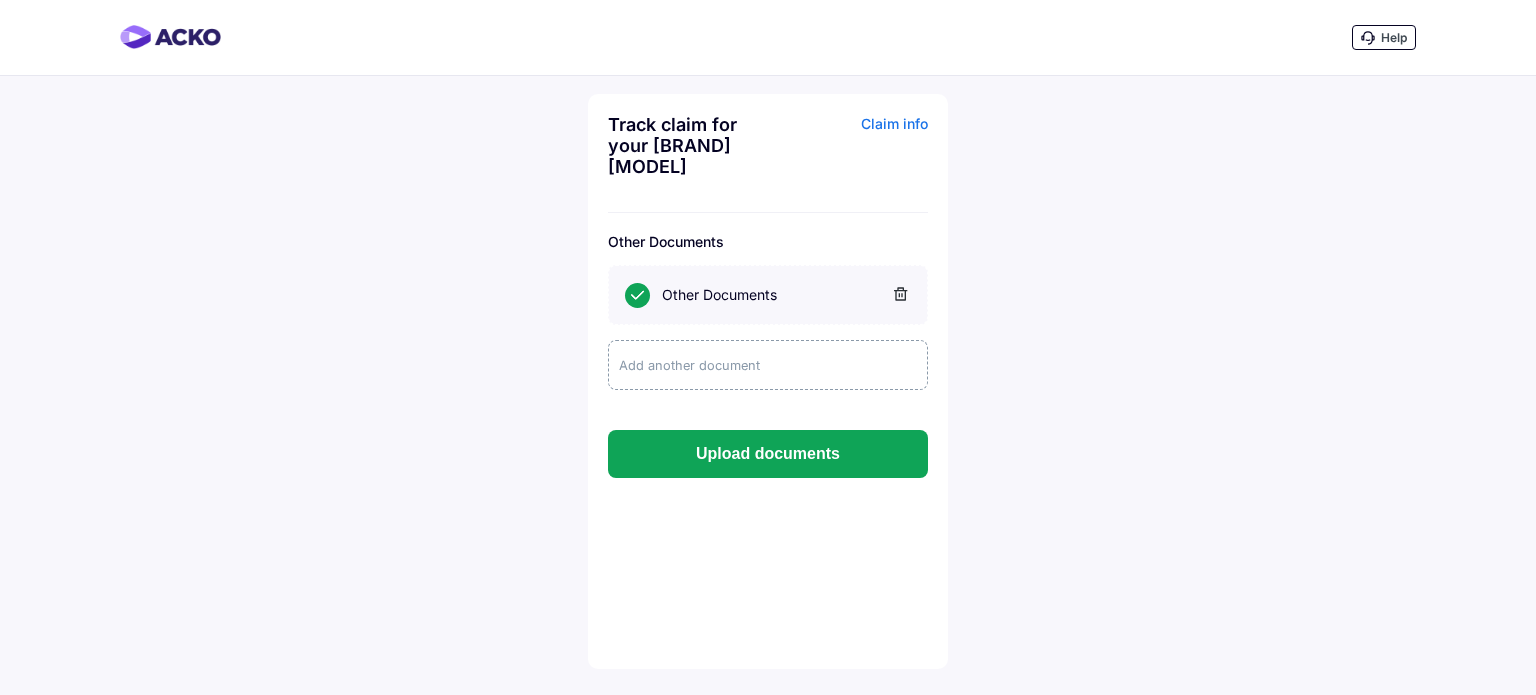 click on "Add another document" 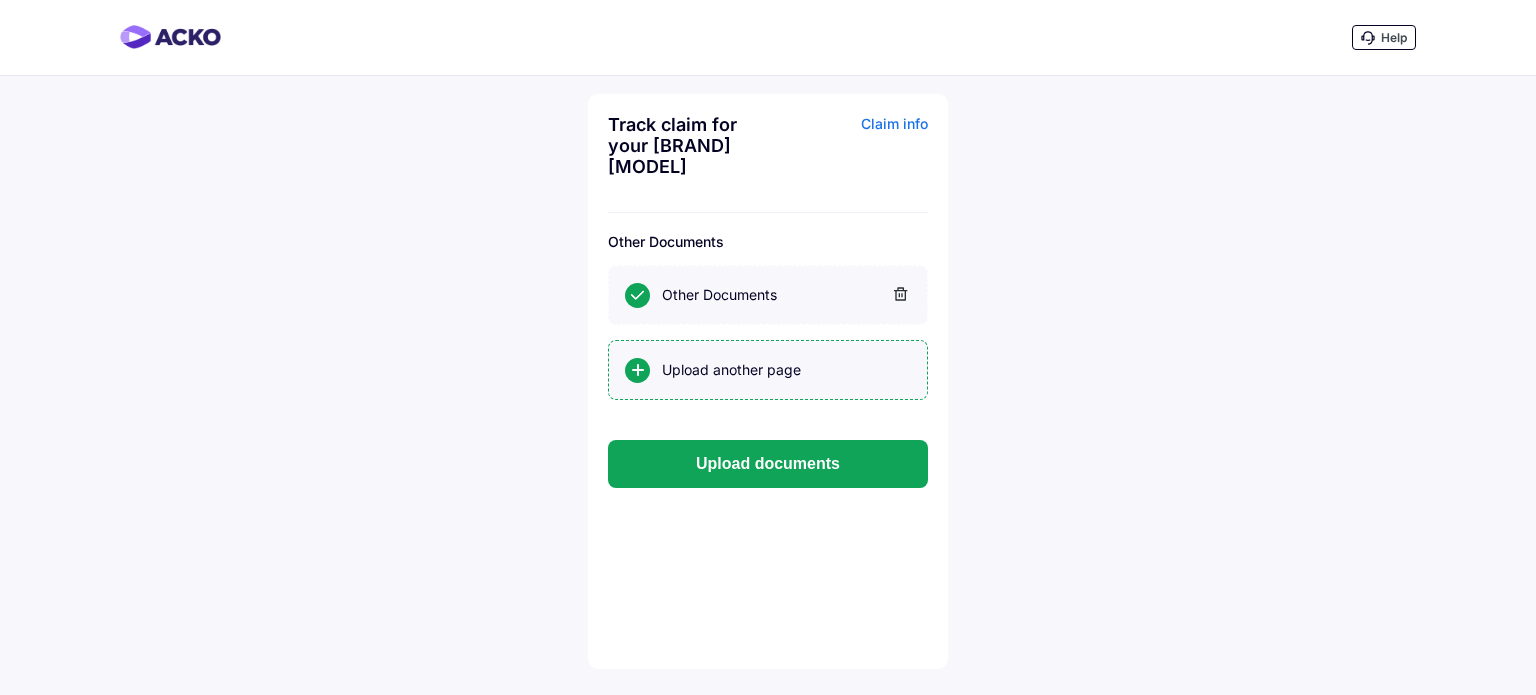 click on "Upload another page" at bounding box center (786, 370) 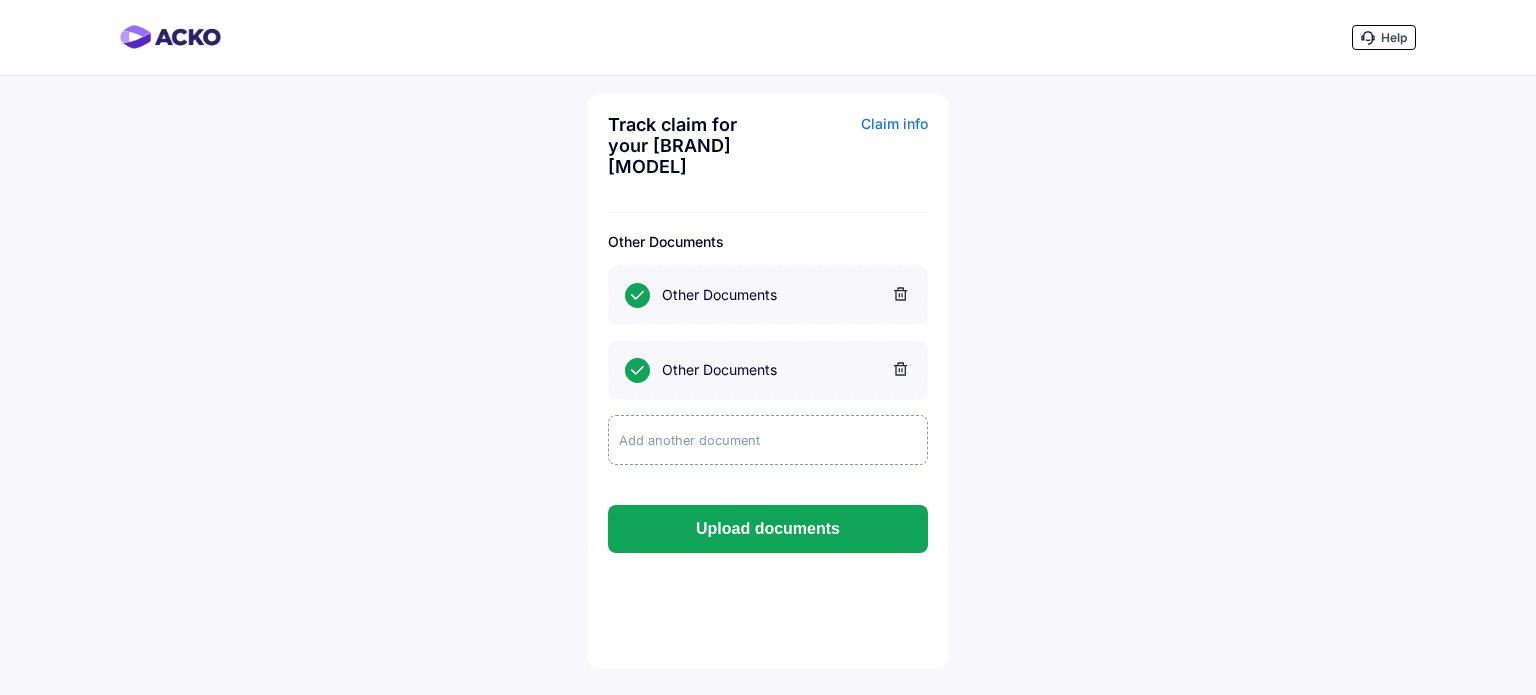 click on "Add another document" 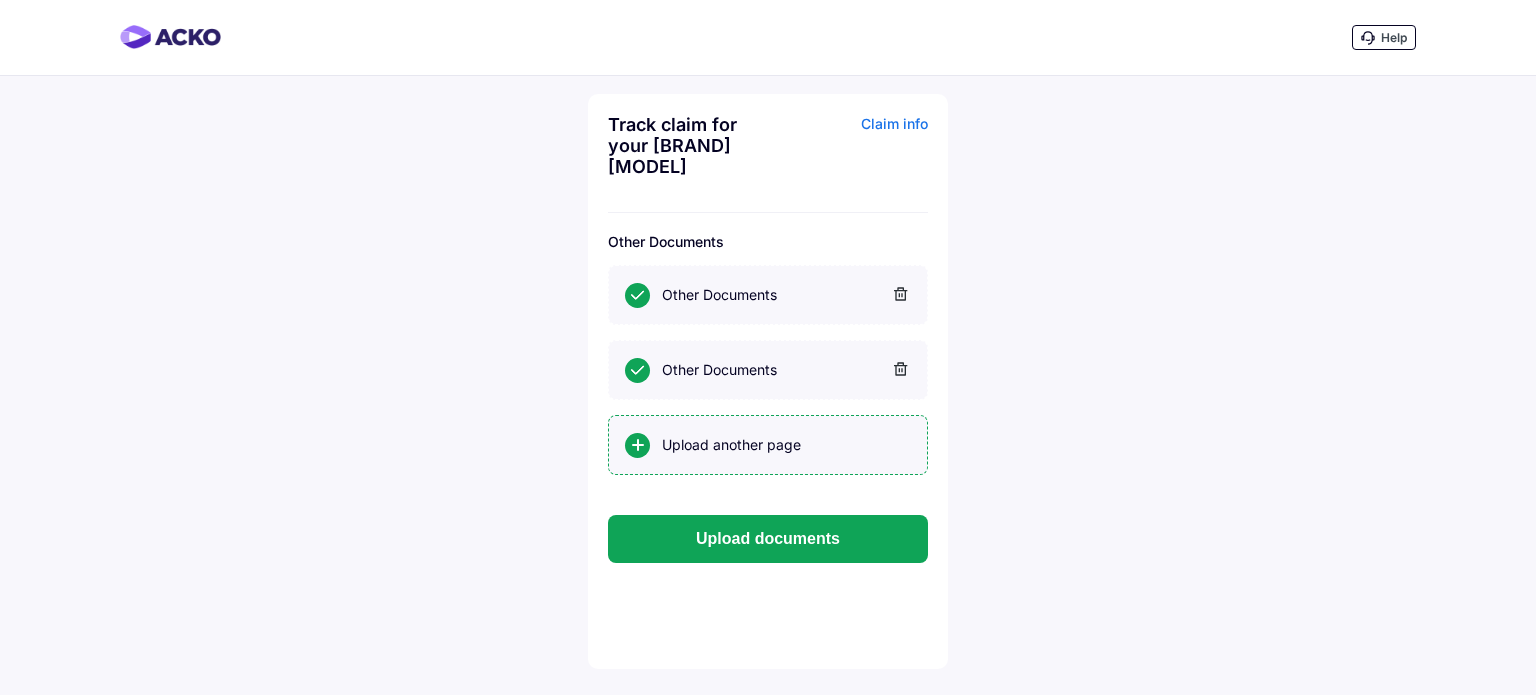 click on "Upload another page" at bounding box center (786, 445) 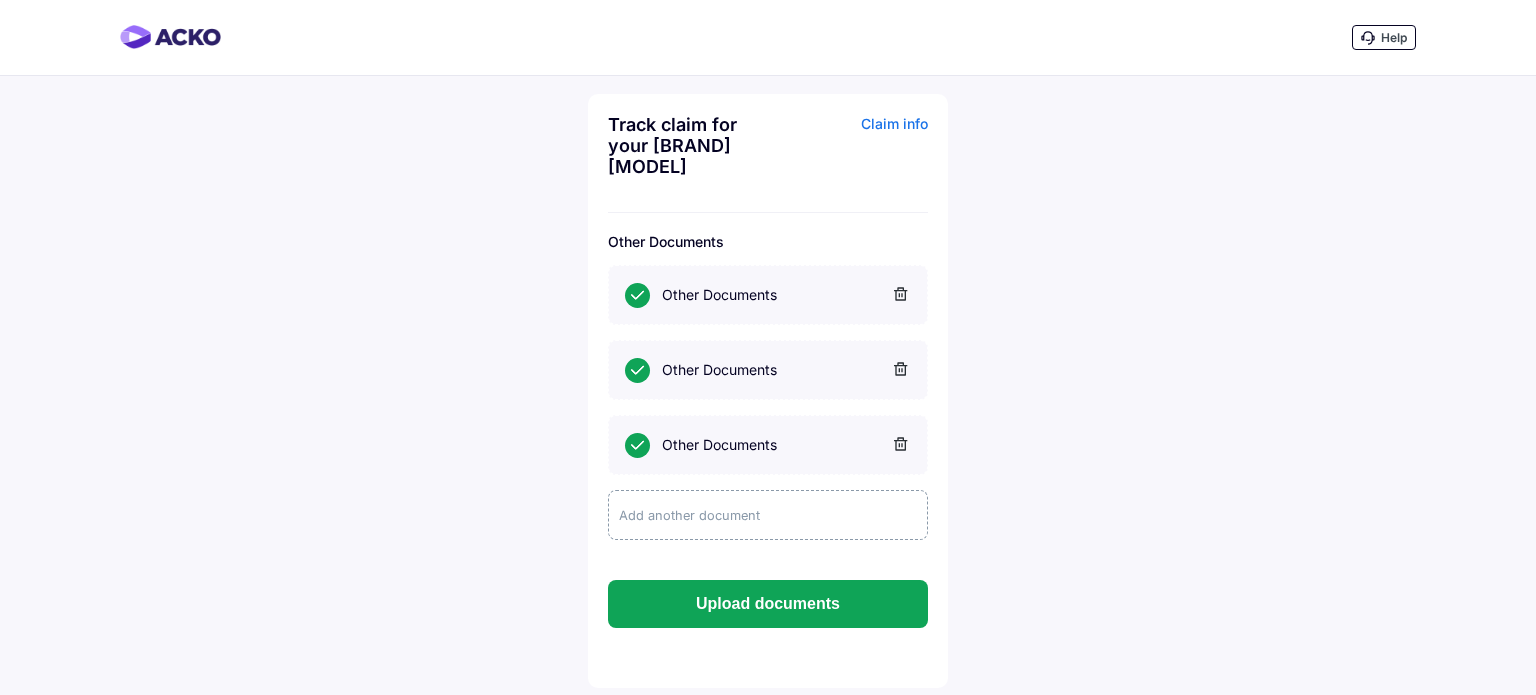 click on "Add another document" 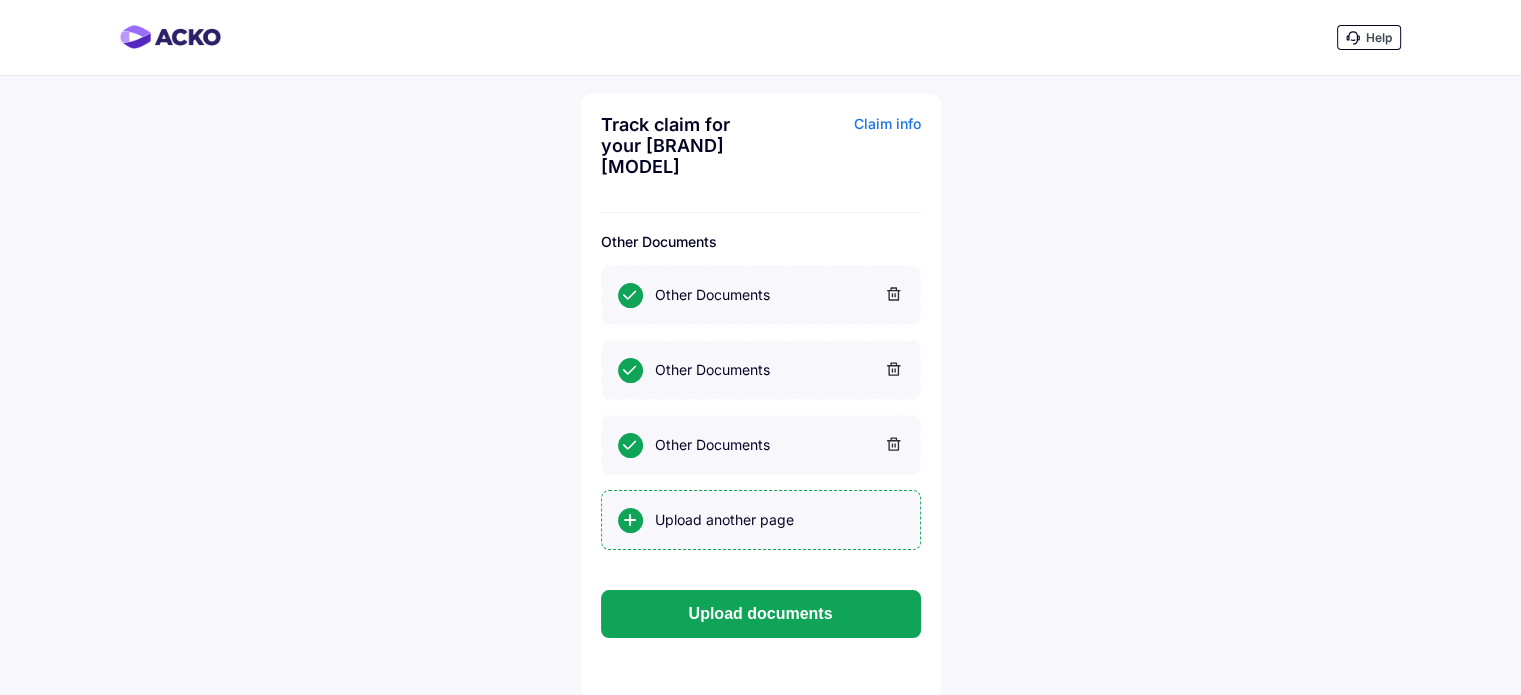 click on "Upload another page" at bounding box center (779, 520) 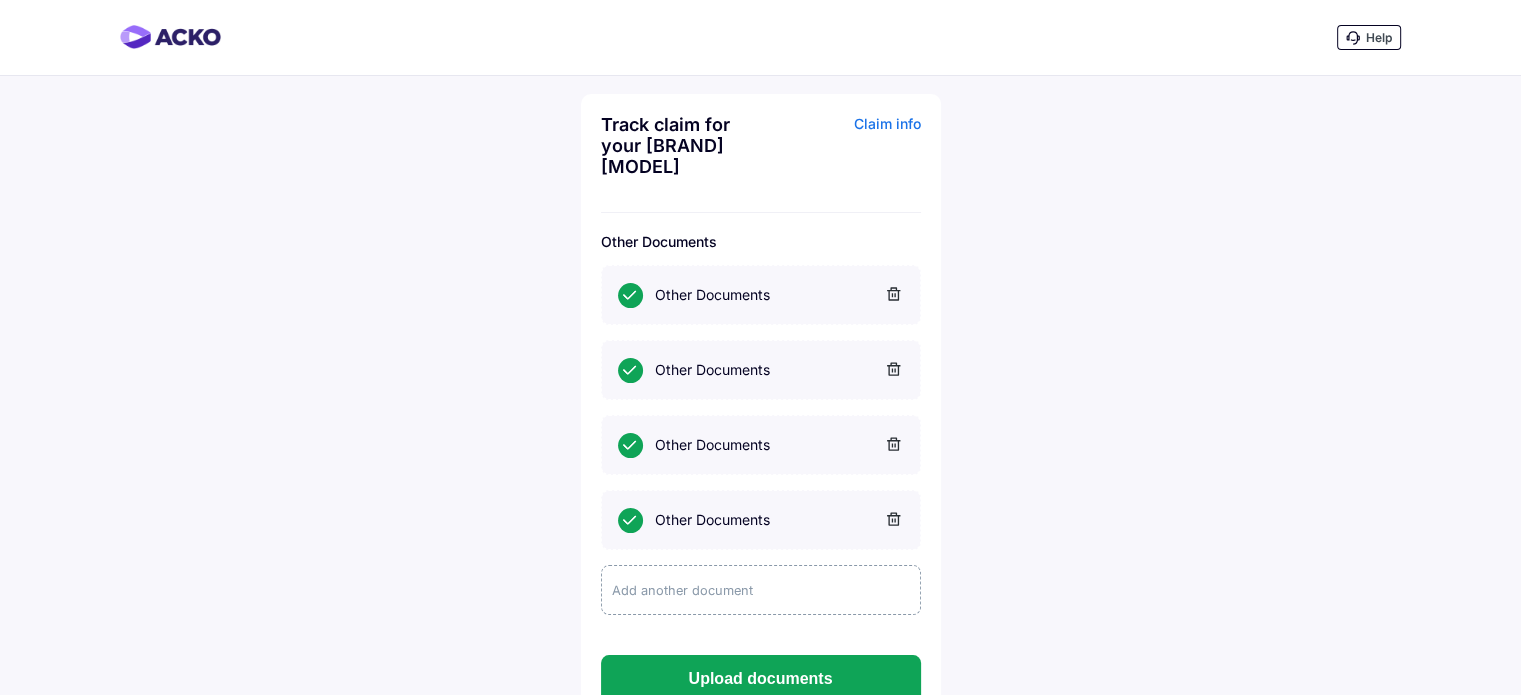 click on "Add another document" 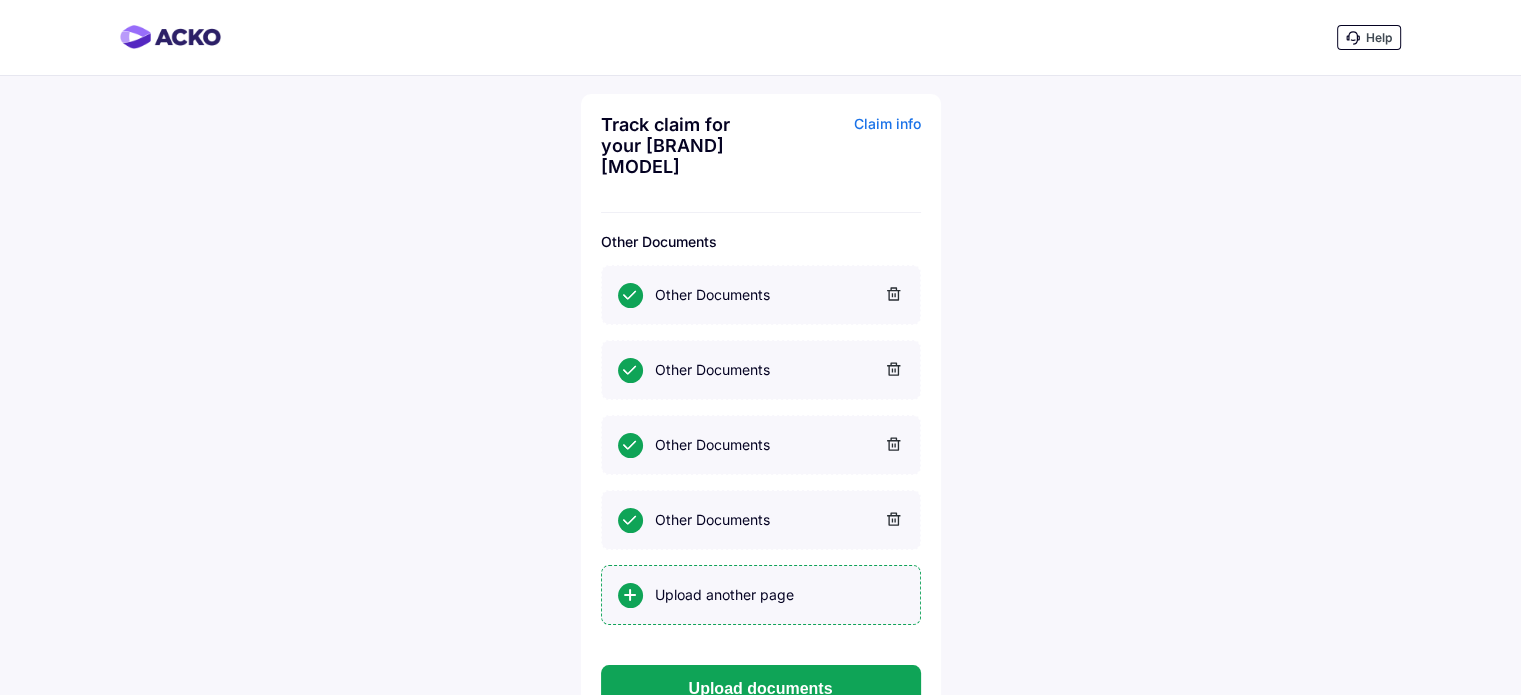click on "Upload another page" at bounding box center (761, 595) 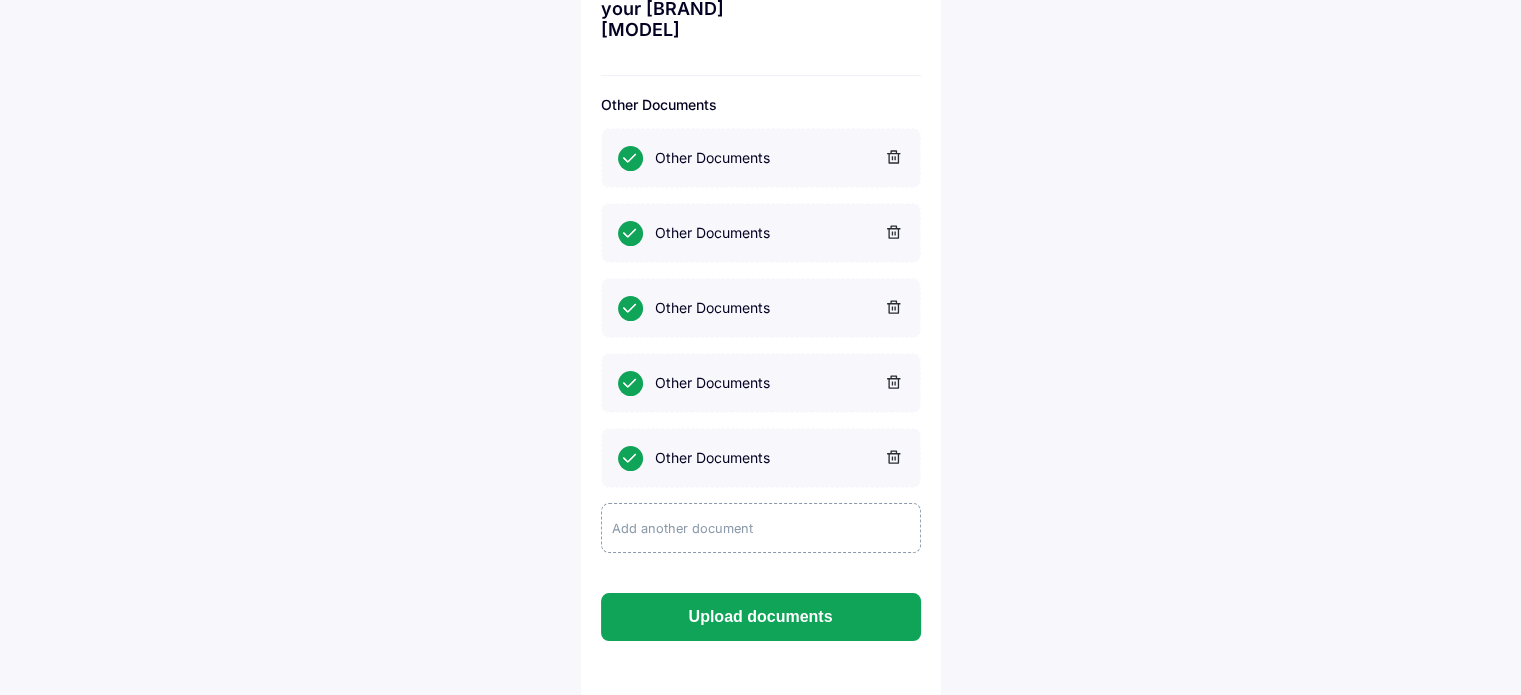scroll, scrollTop: 144, scrollLeft: 0, axis: vertical 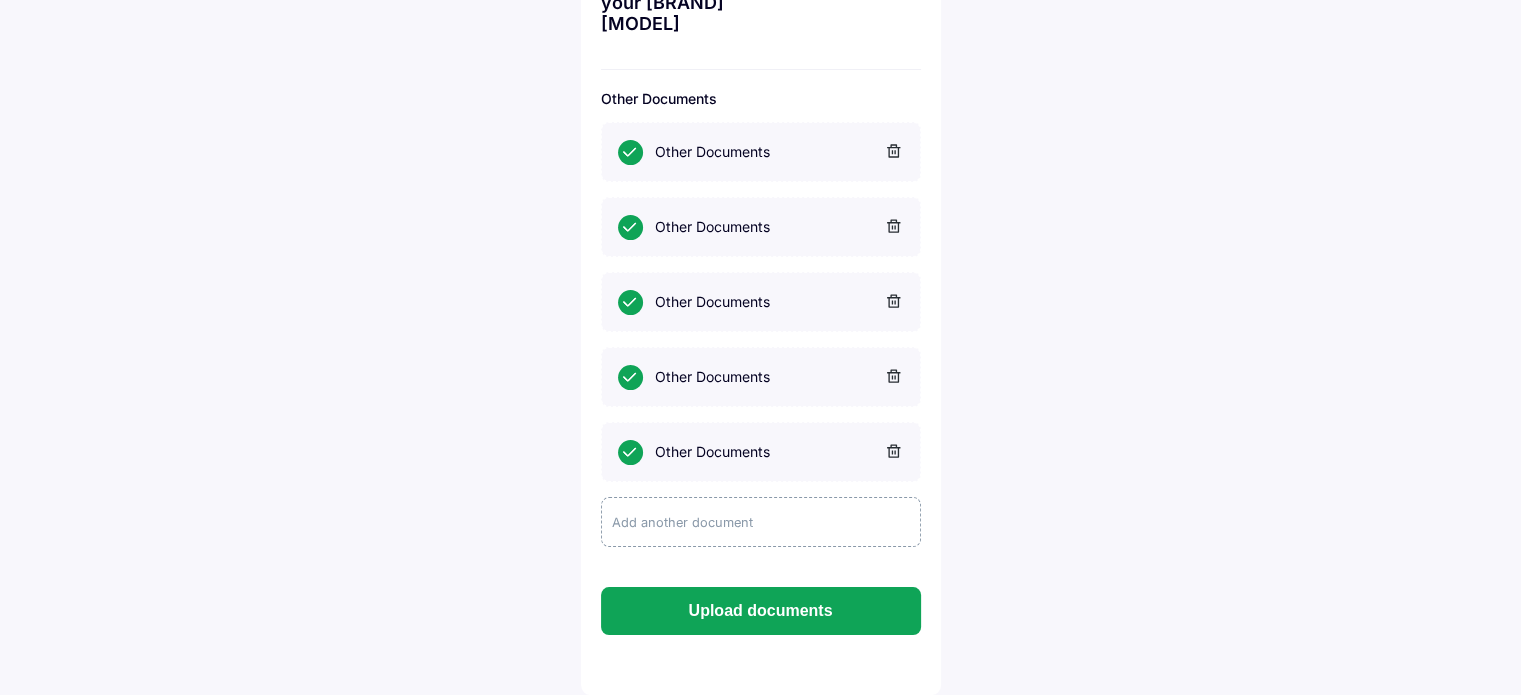 click on "Add another document" 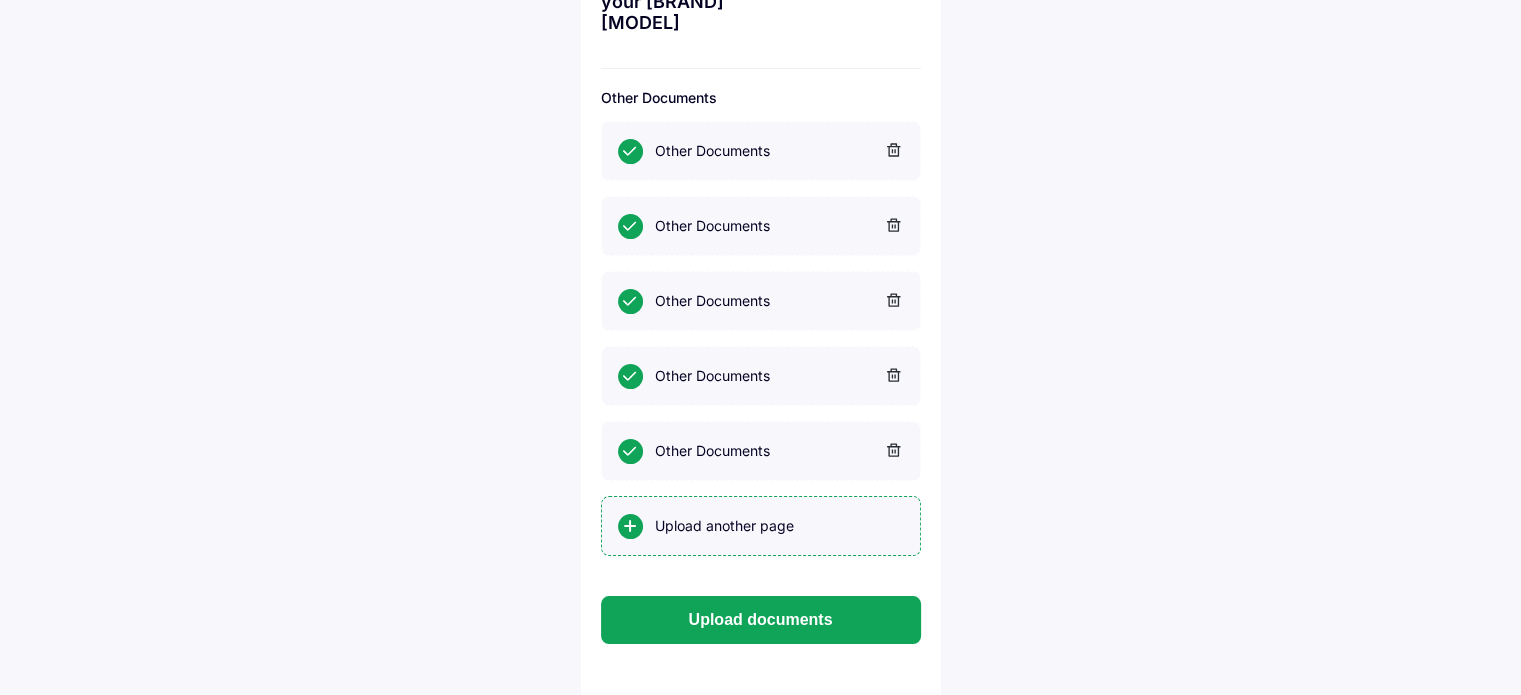 click on "Upload another page" at bounding box center (779, 526) 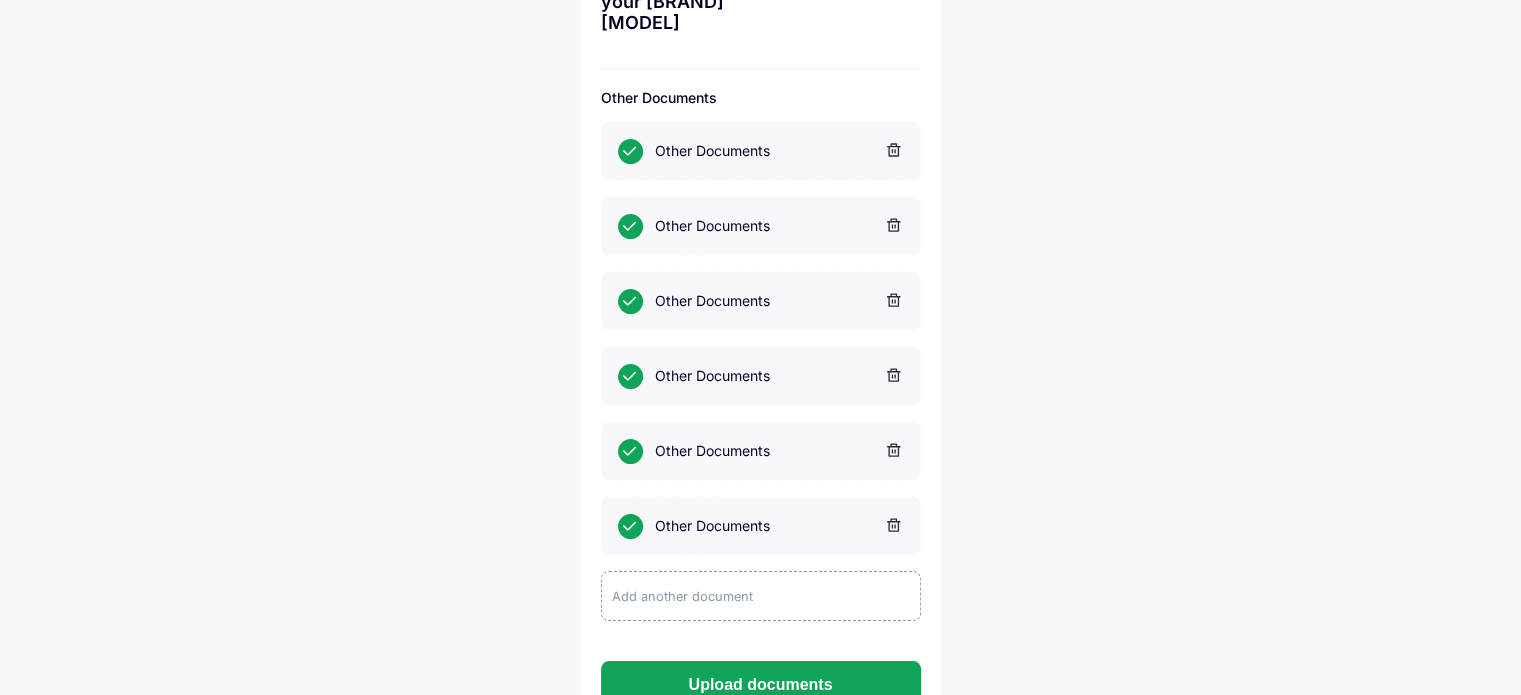 click on "Add another document" 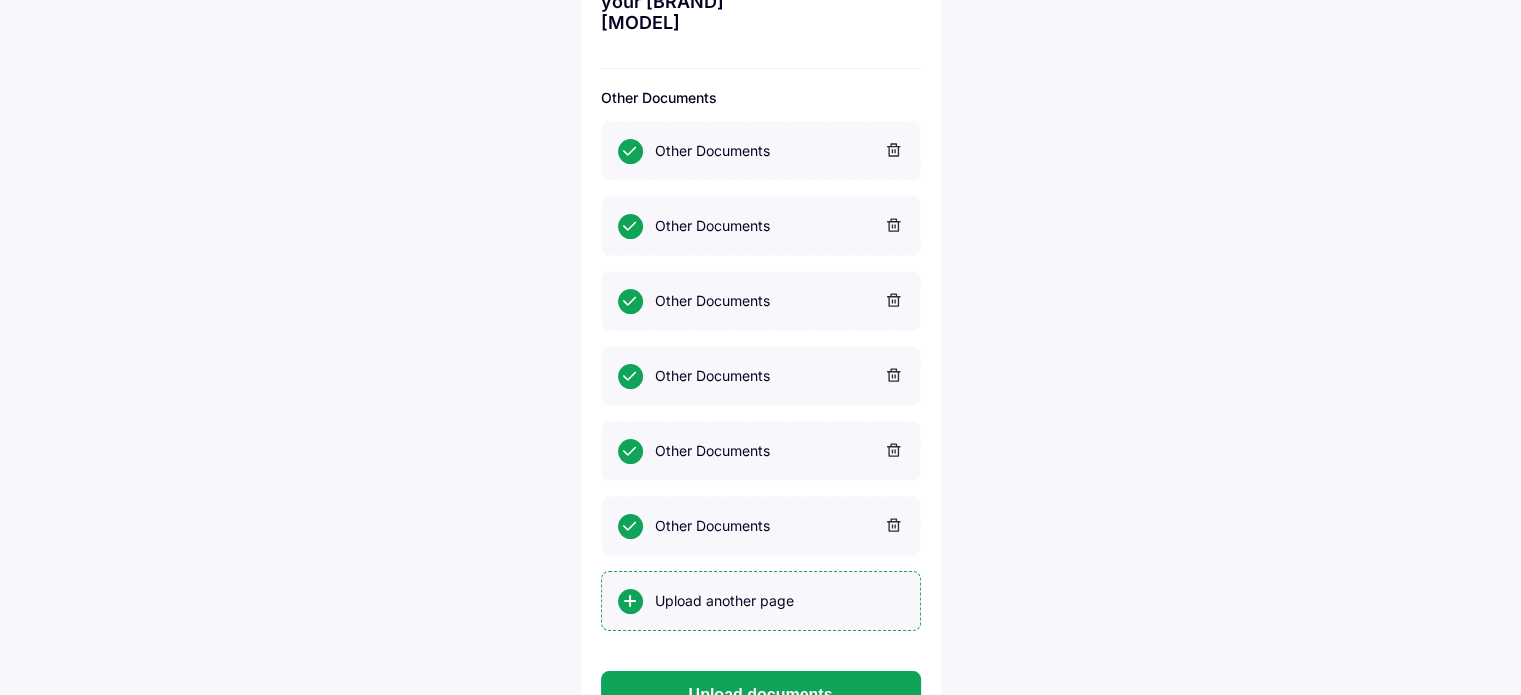 click on "Upload another page" at bounding box center [779, 601] 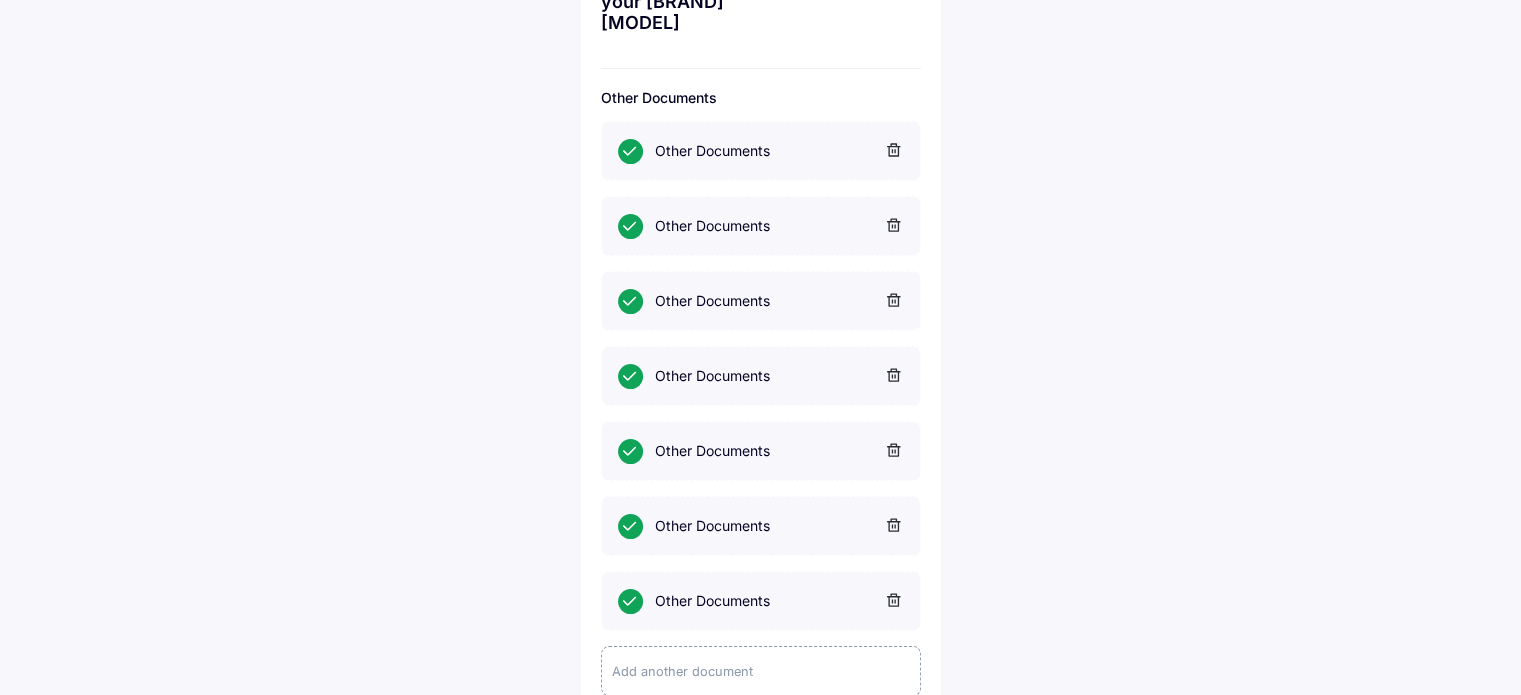 click 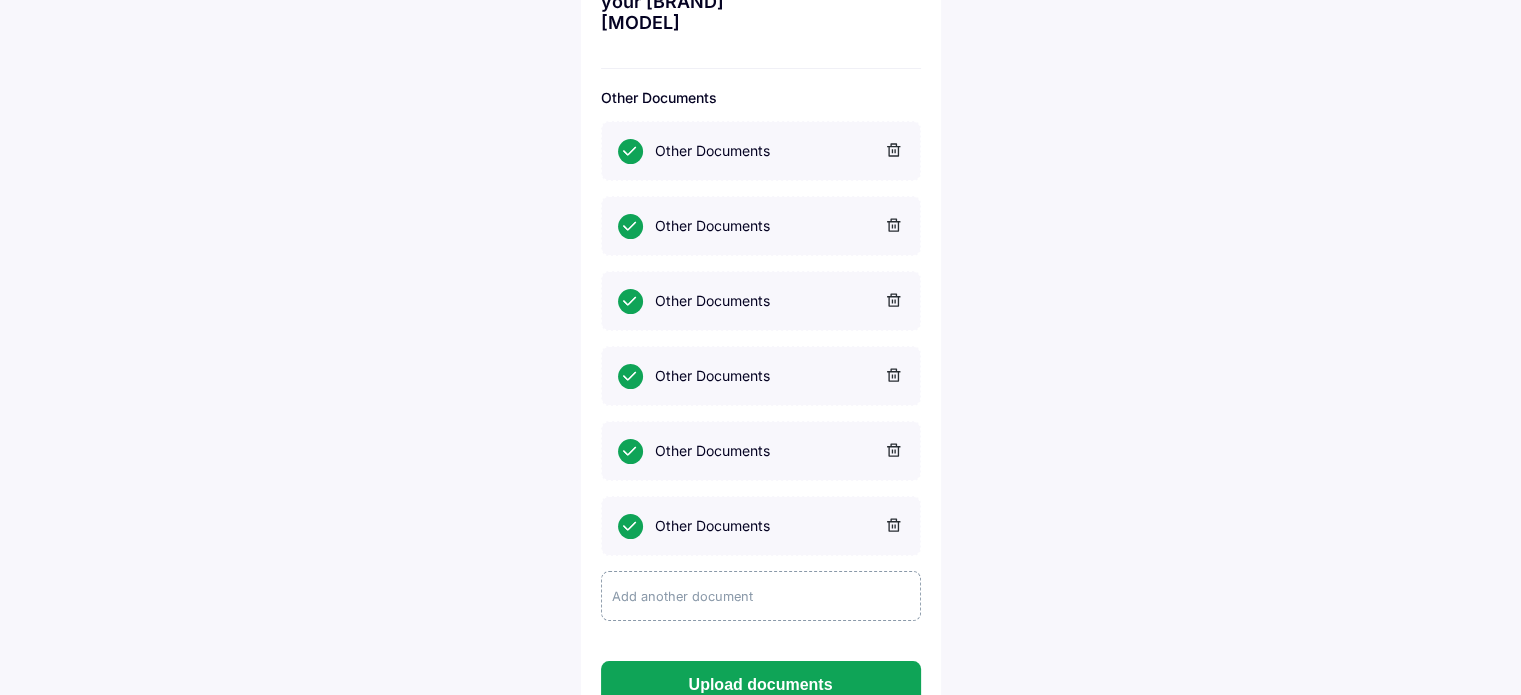 click 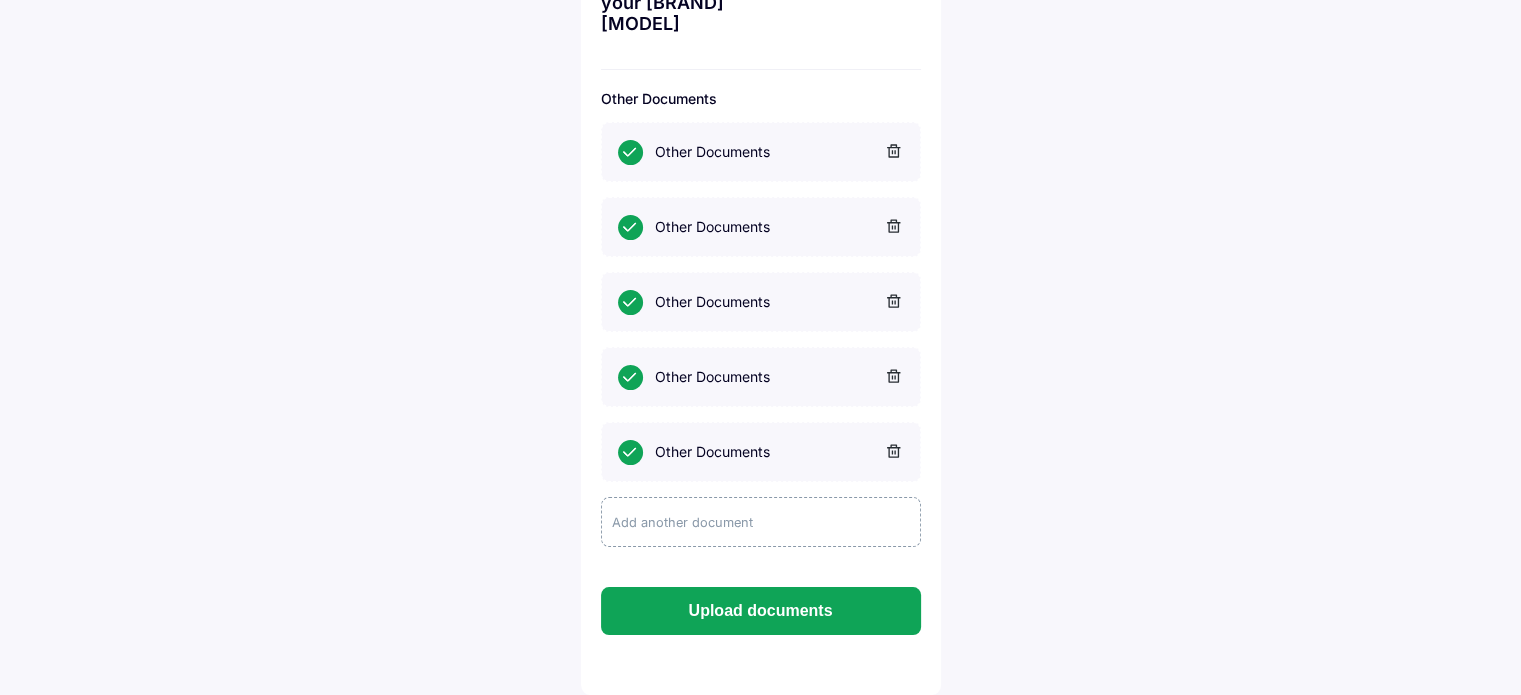 click 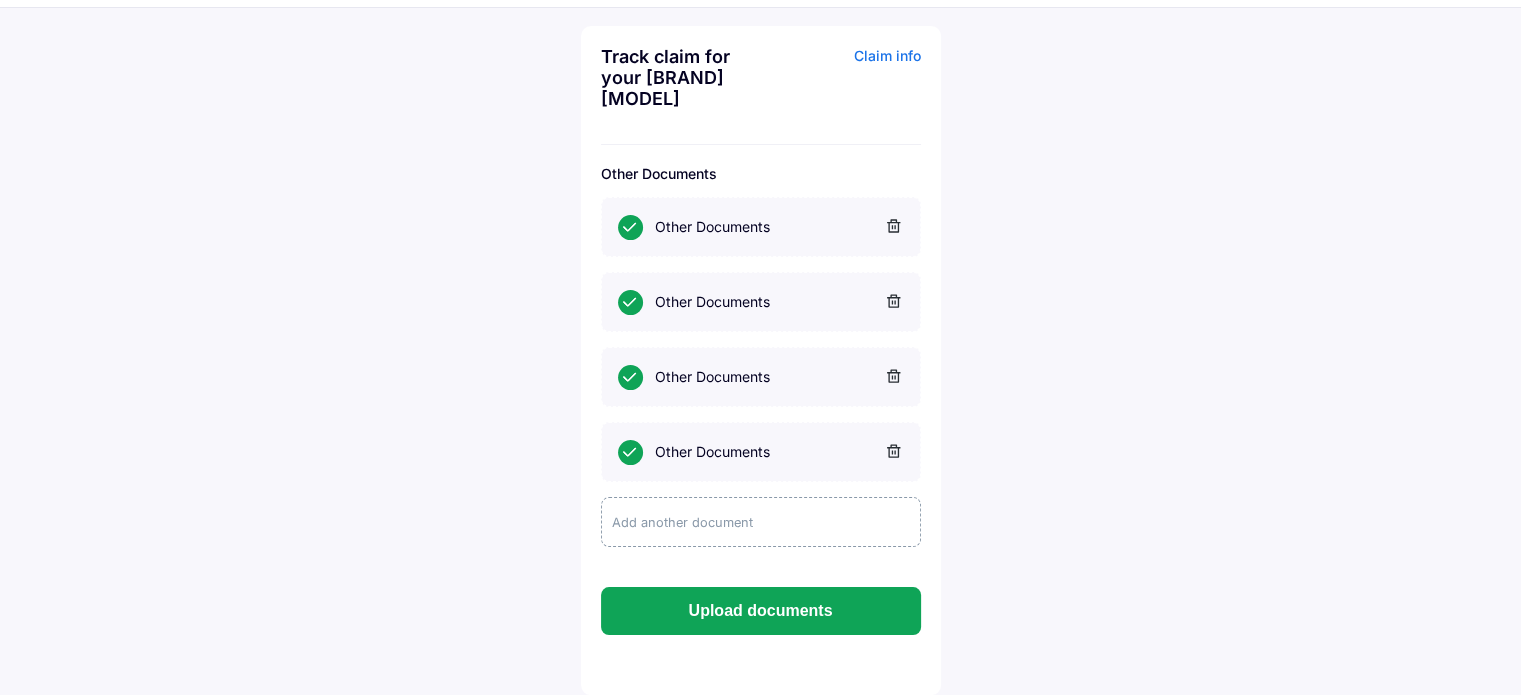 click 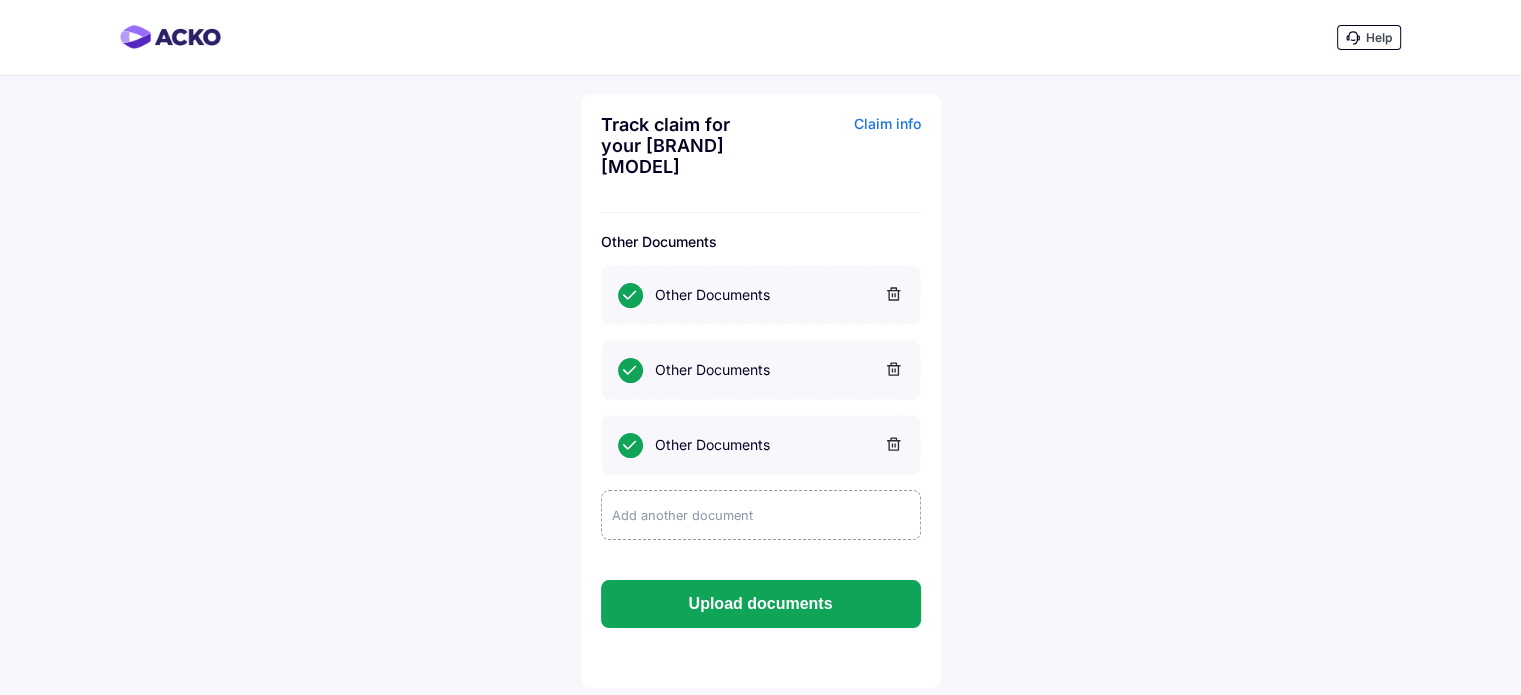 scroll, scrollTop: 0, scrollLeft: 0, axis: both 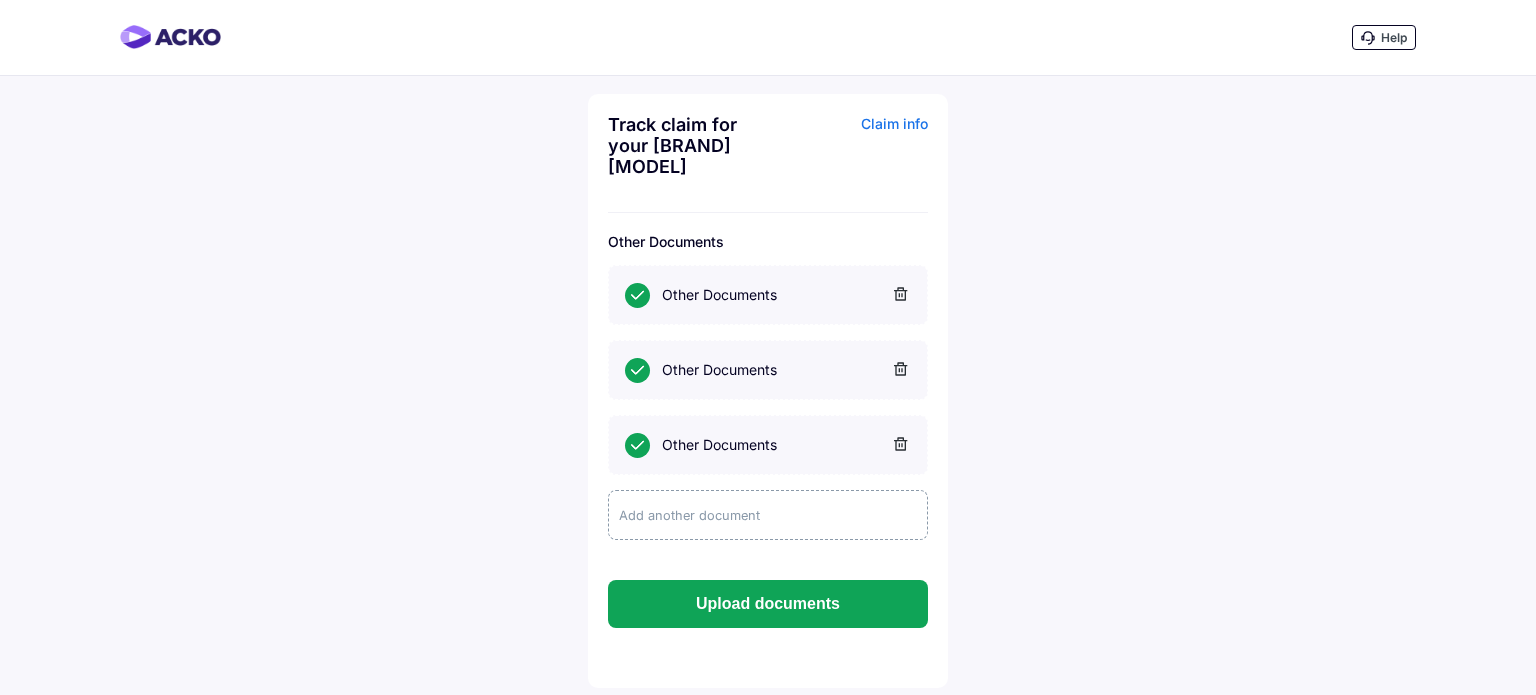 click at bounding box center [890, 295] 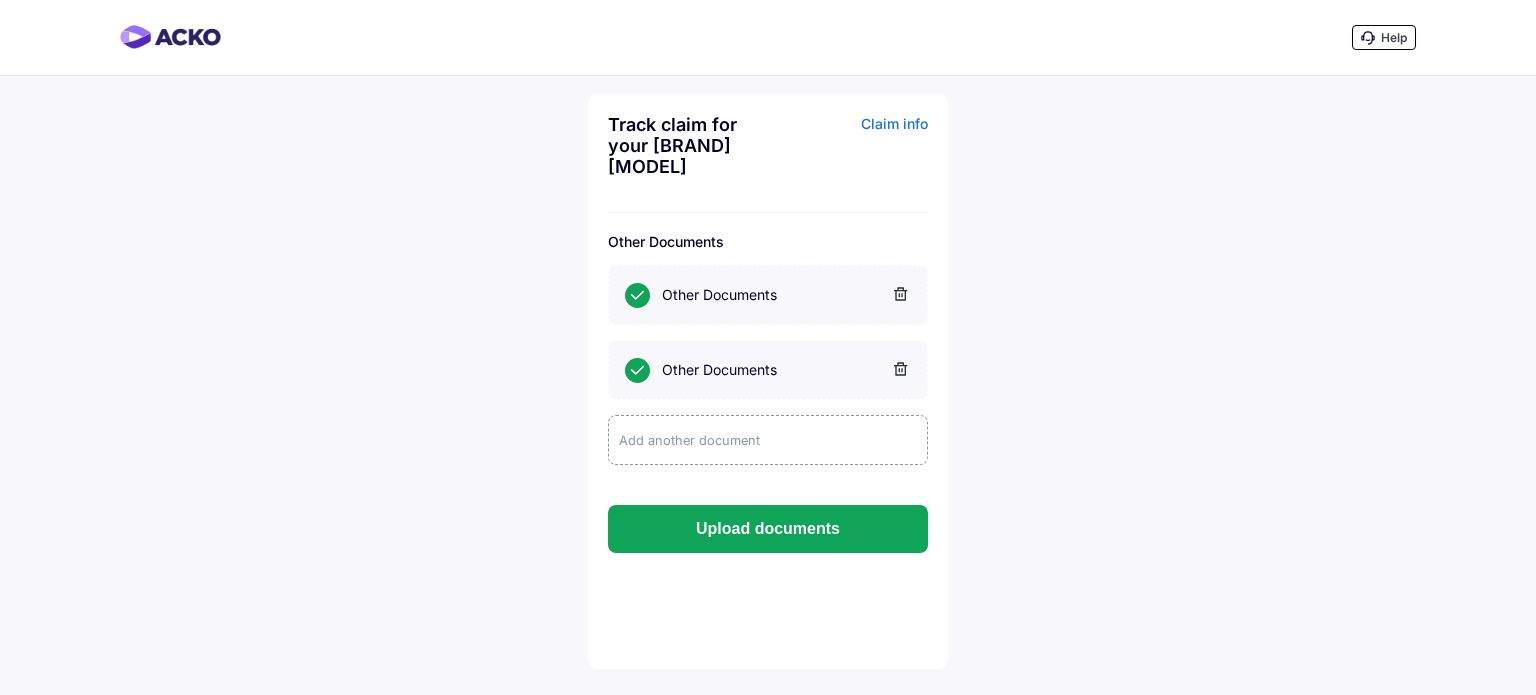 click 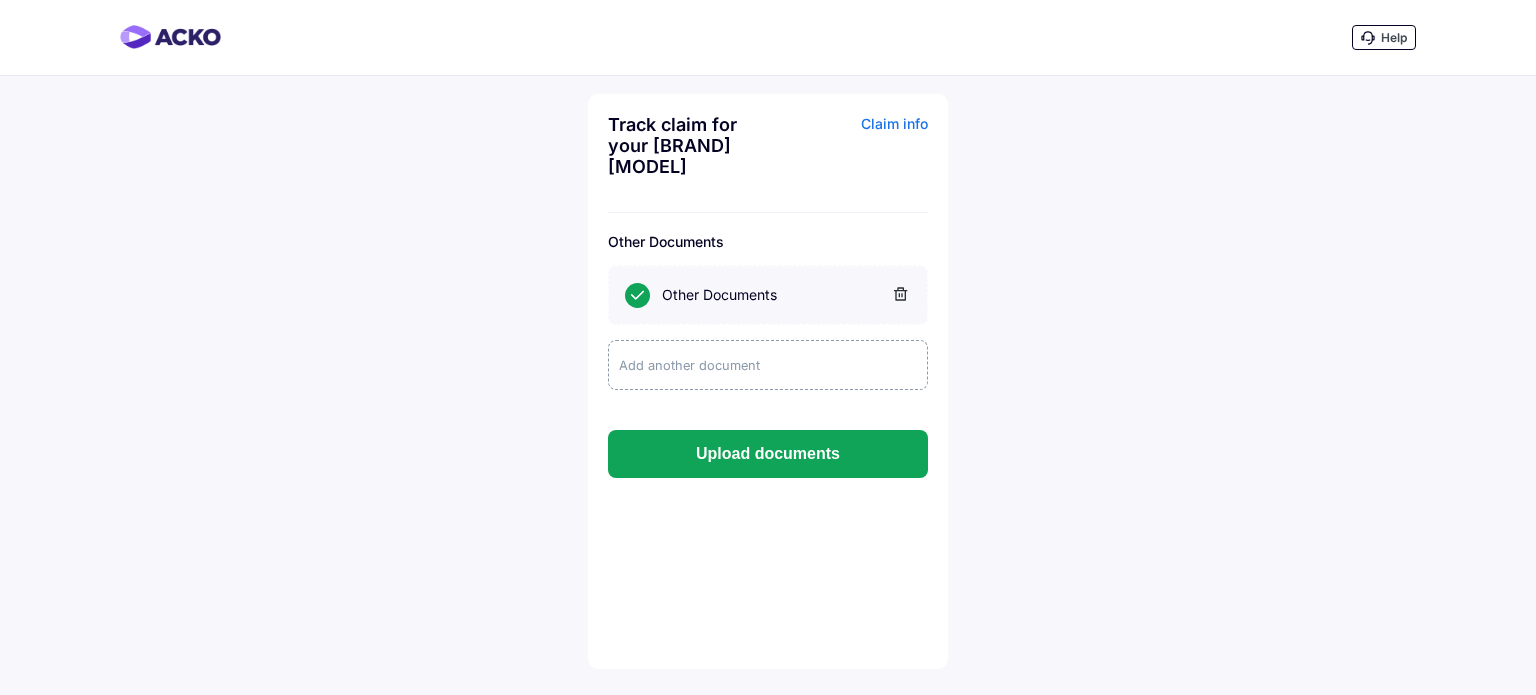 click on "Add another document" 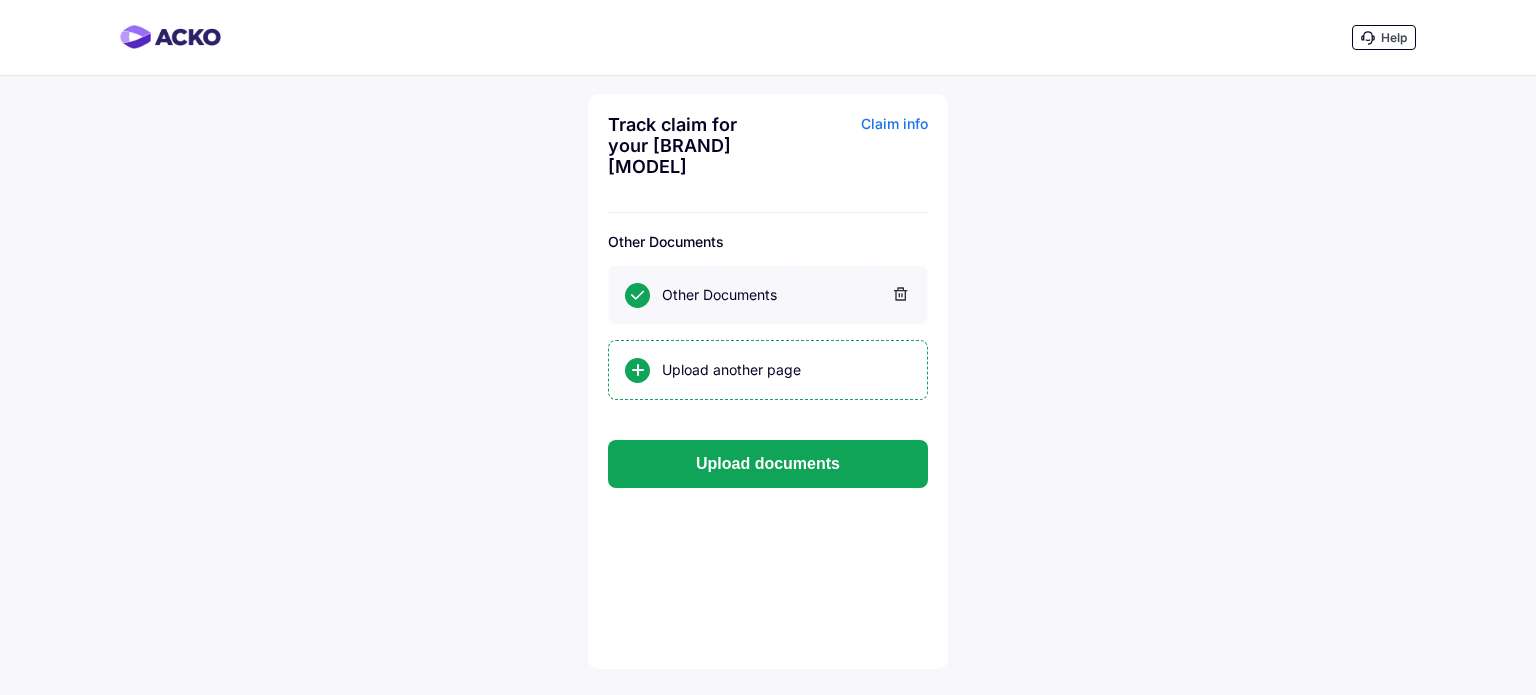 click 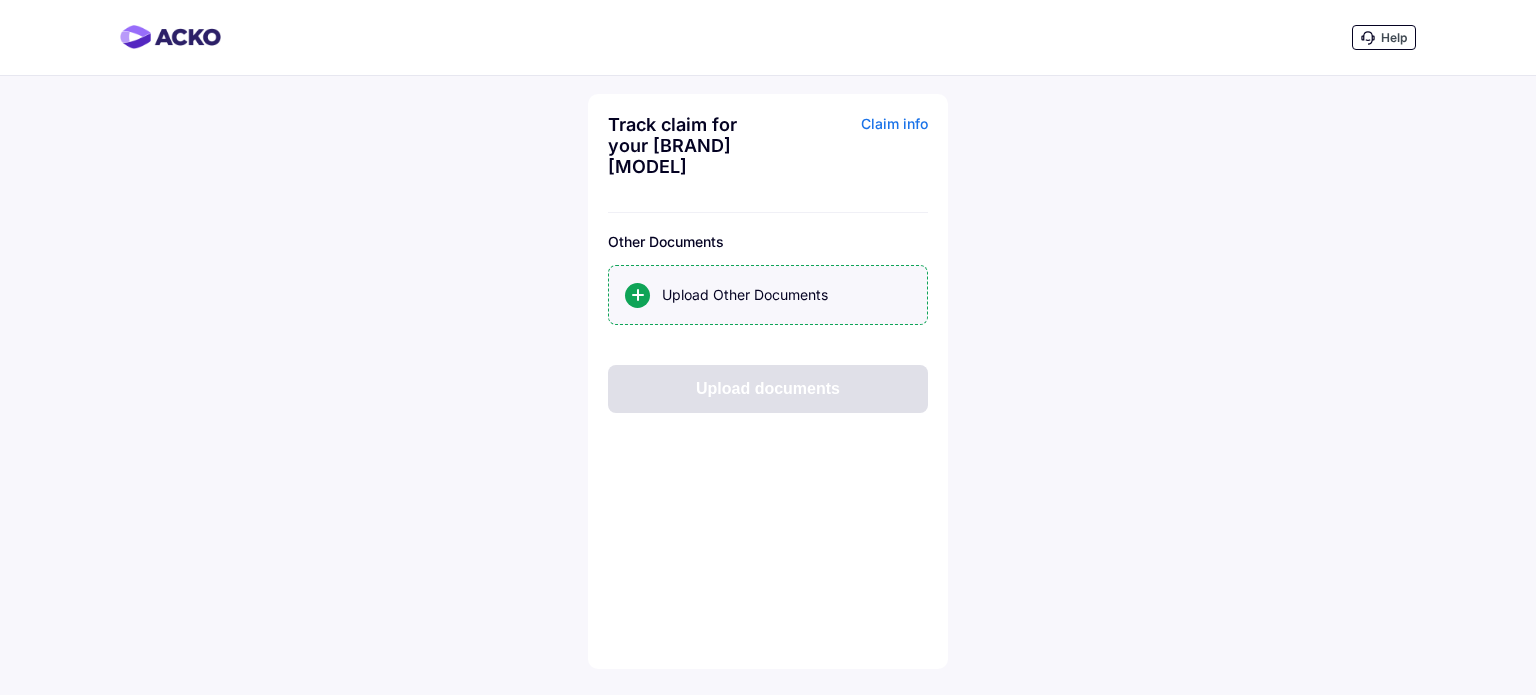 click on "Upload Other Documents" at bounding box center [768, 295] 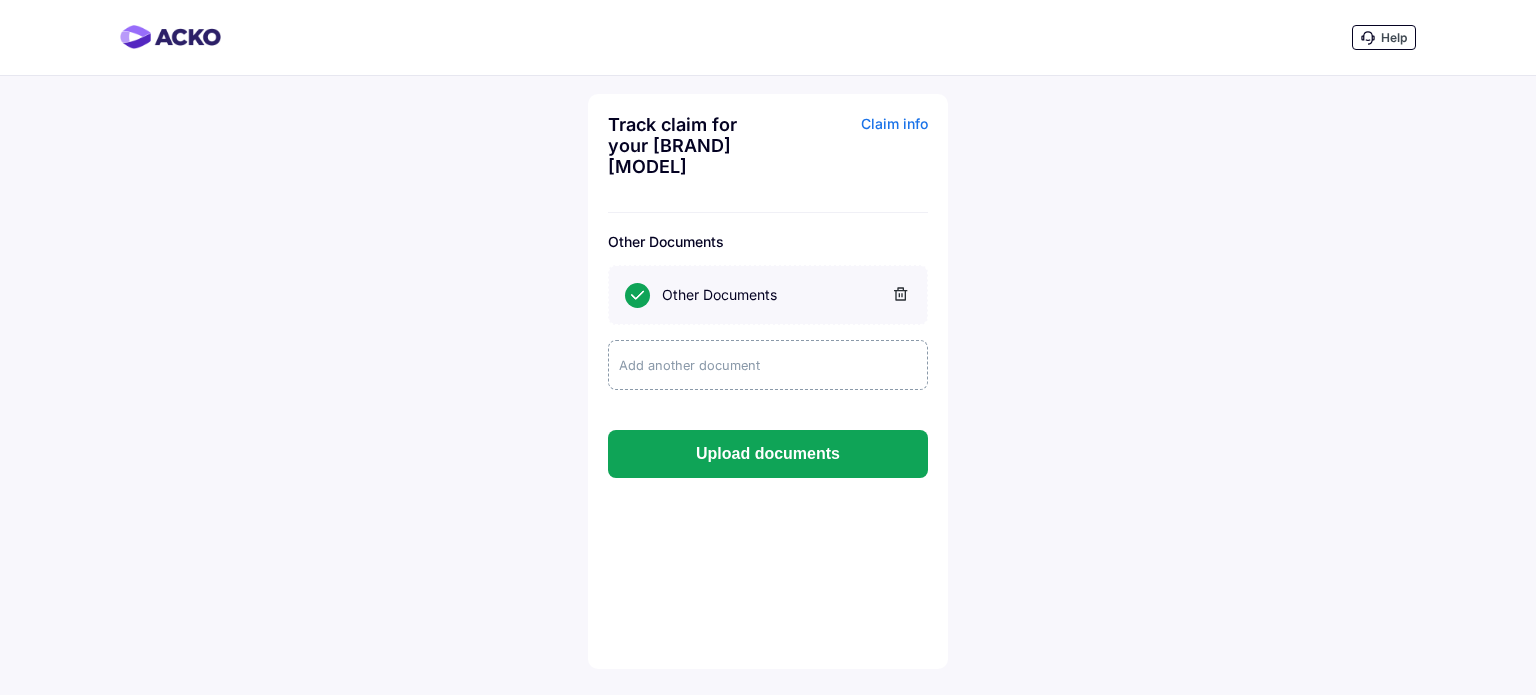 click on "Add another document" 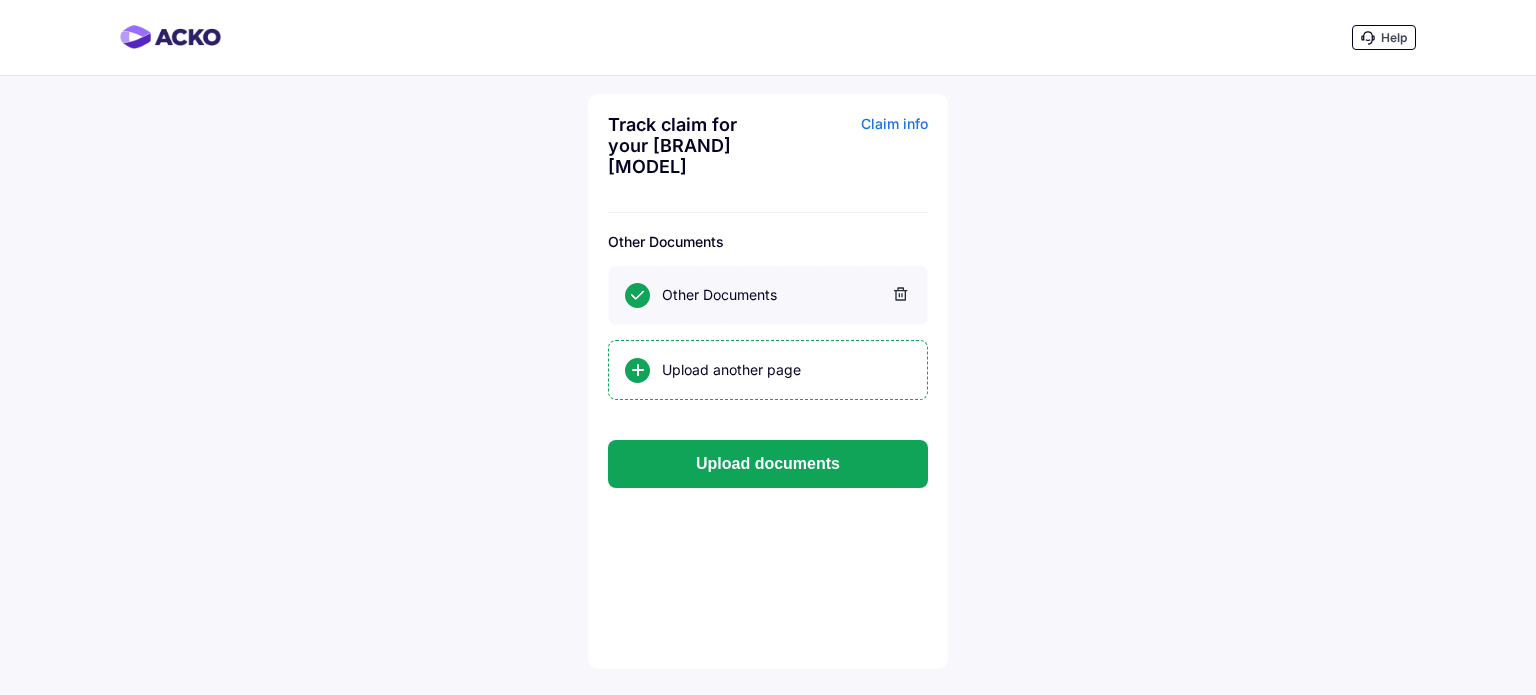 click on "Upload another page" at bounding box center (786, 370) 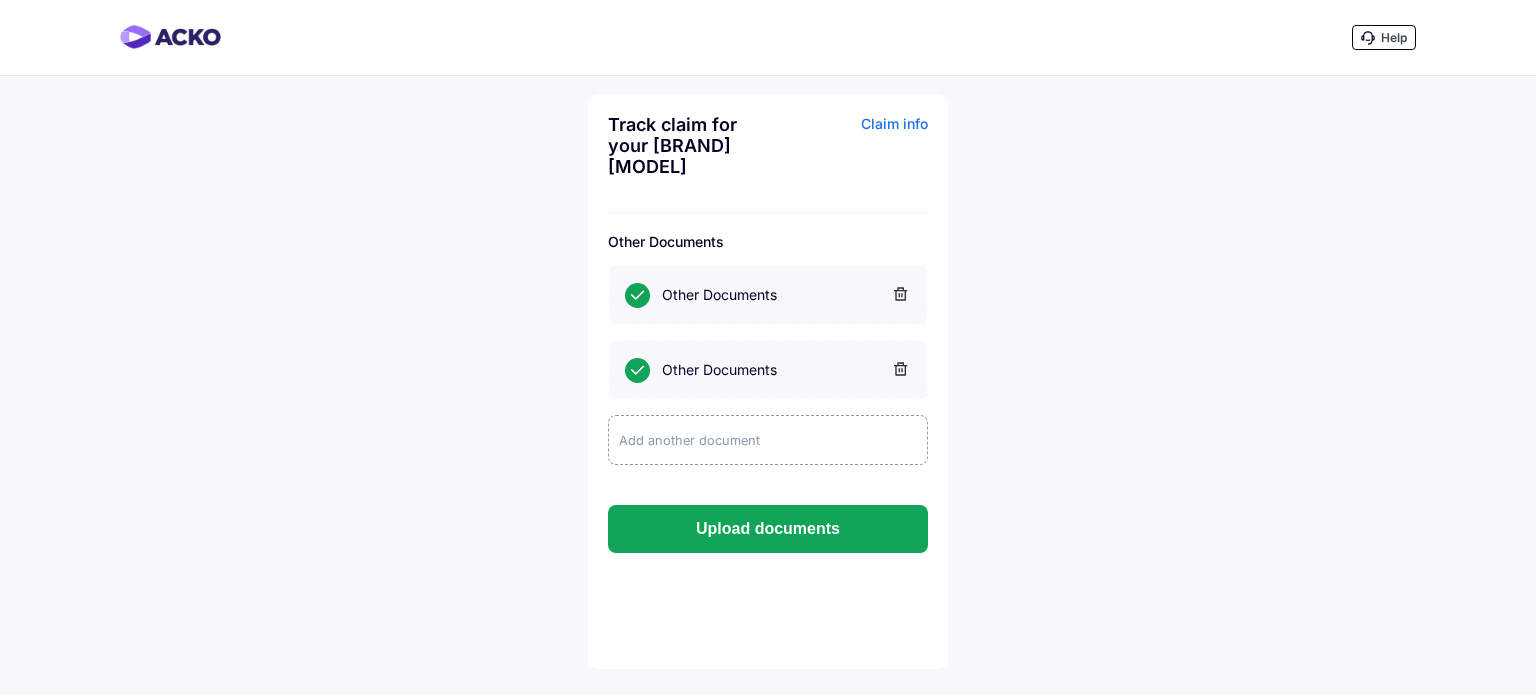 click on "Add another document" 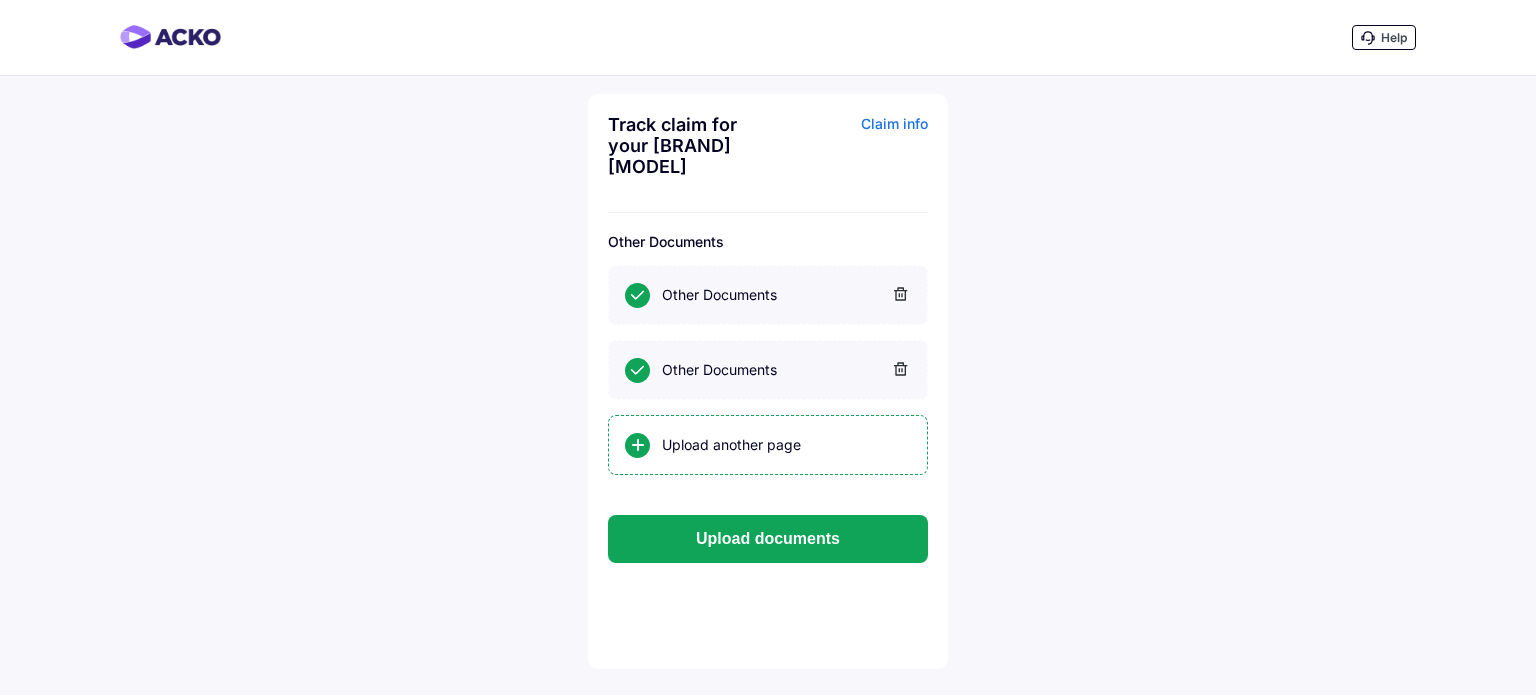 click on "Upload another page" at bounding box center [786, 445] 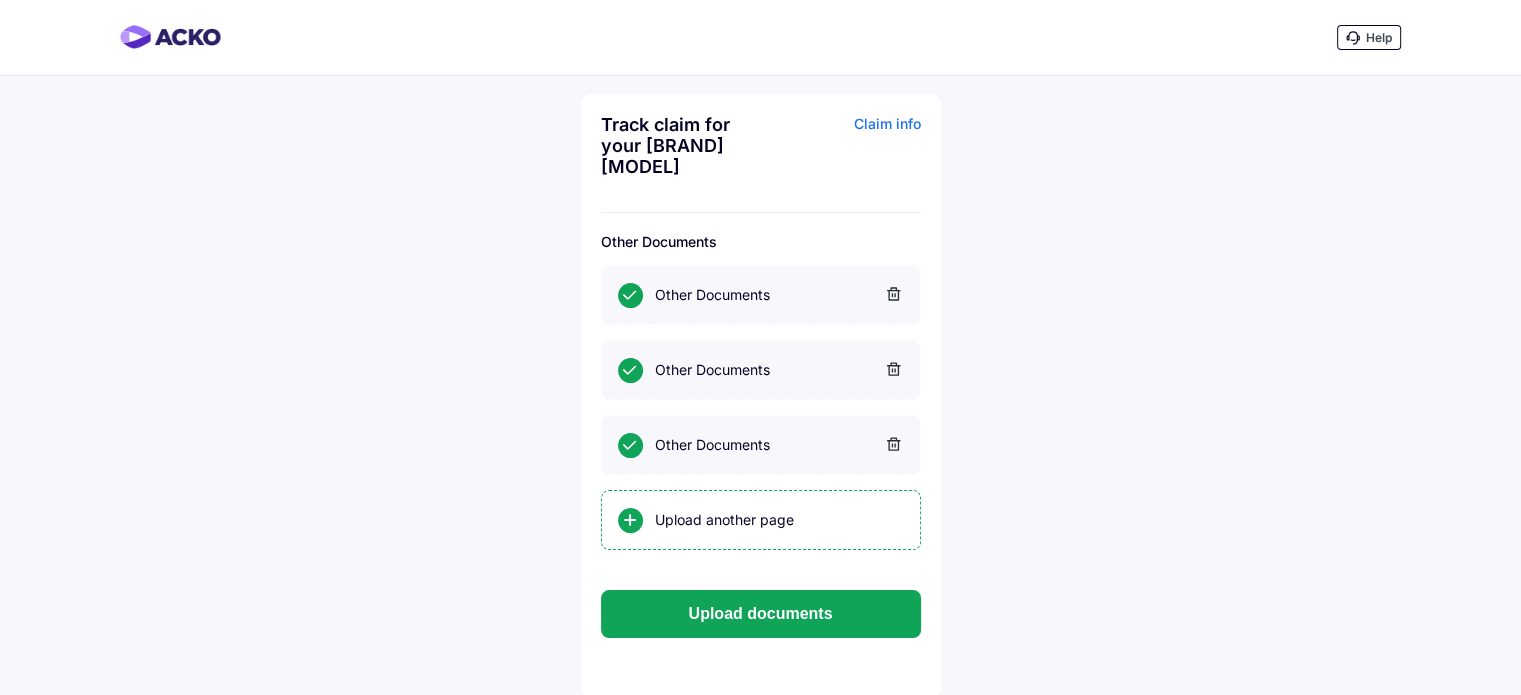 click on "Upload another page" at bounding box center [779, 520] 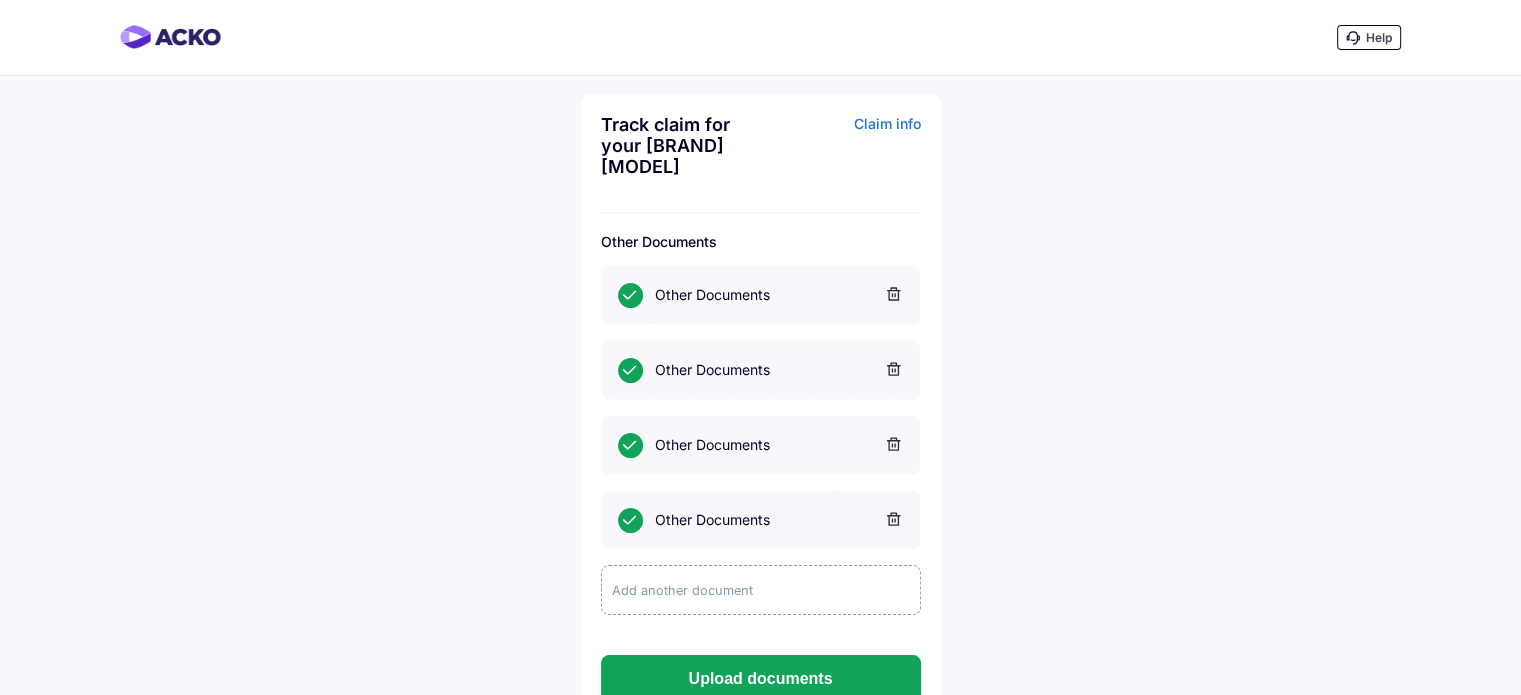 click on "Add another document" 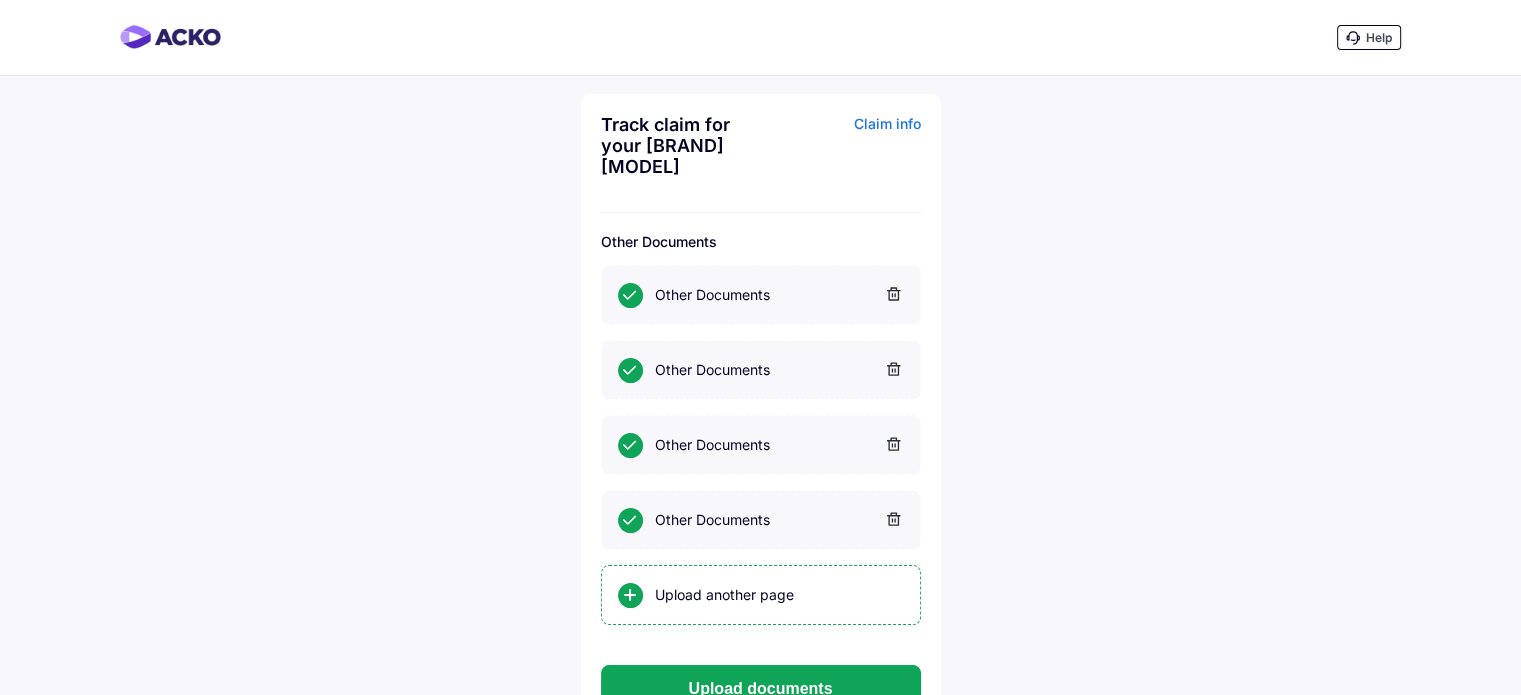 click on "Upload another page" at bounding box center [779, 595] 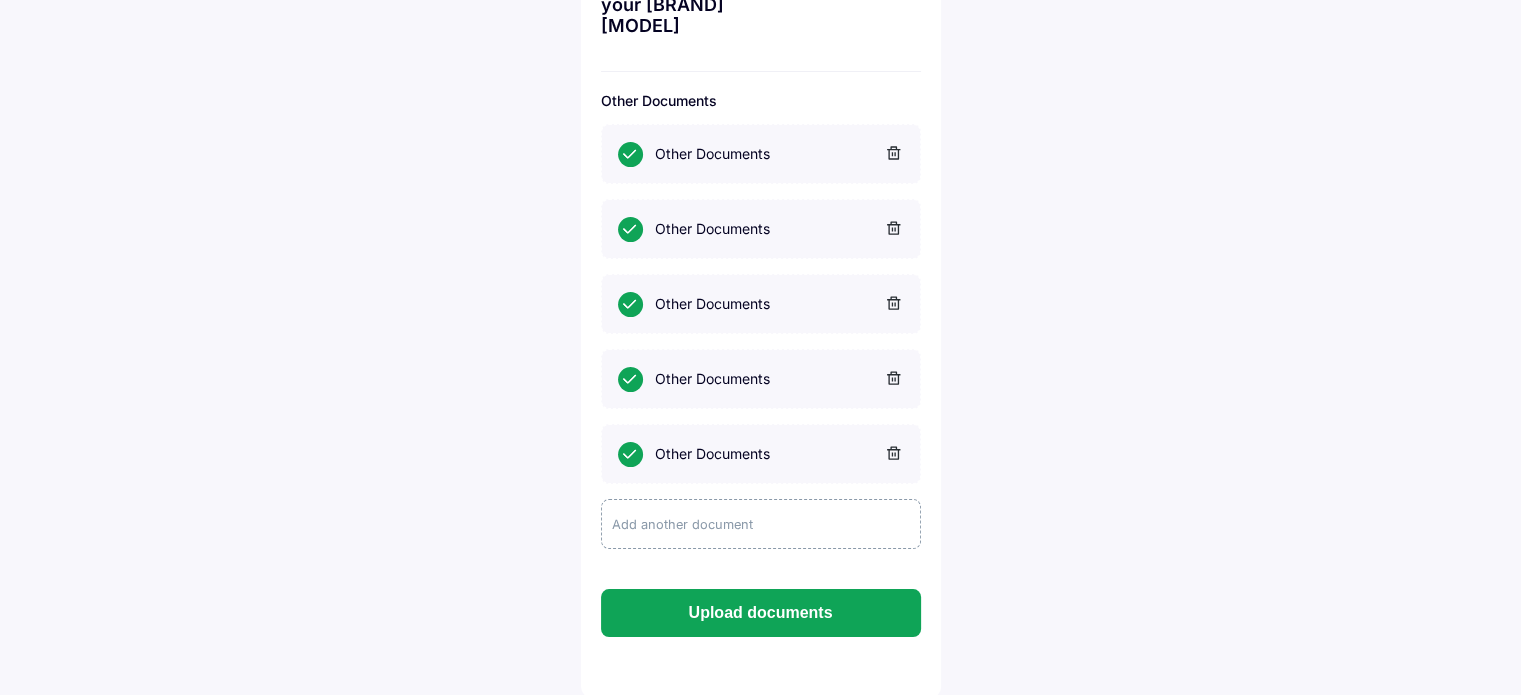 scroll, scrollTop: 144, scrollLeft: 0, axis: vertical 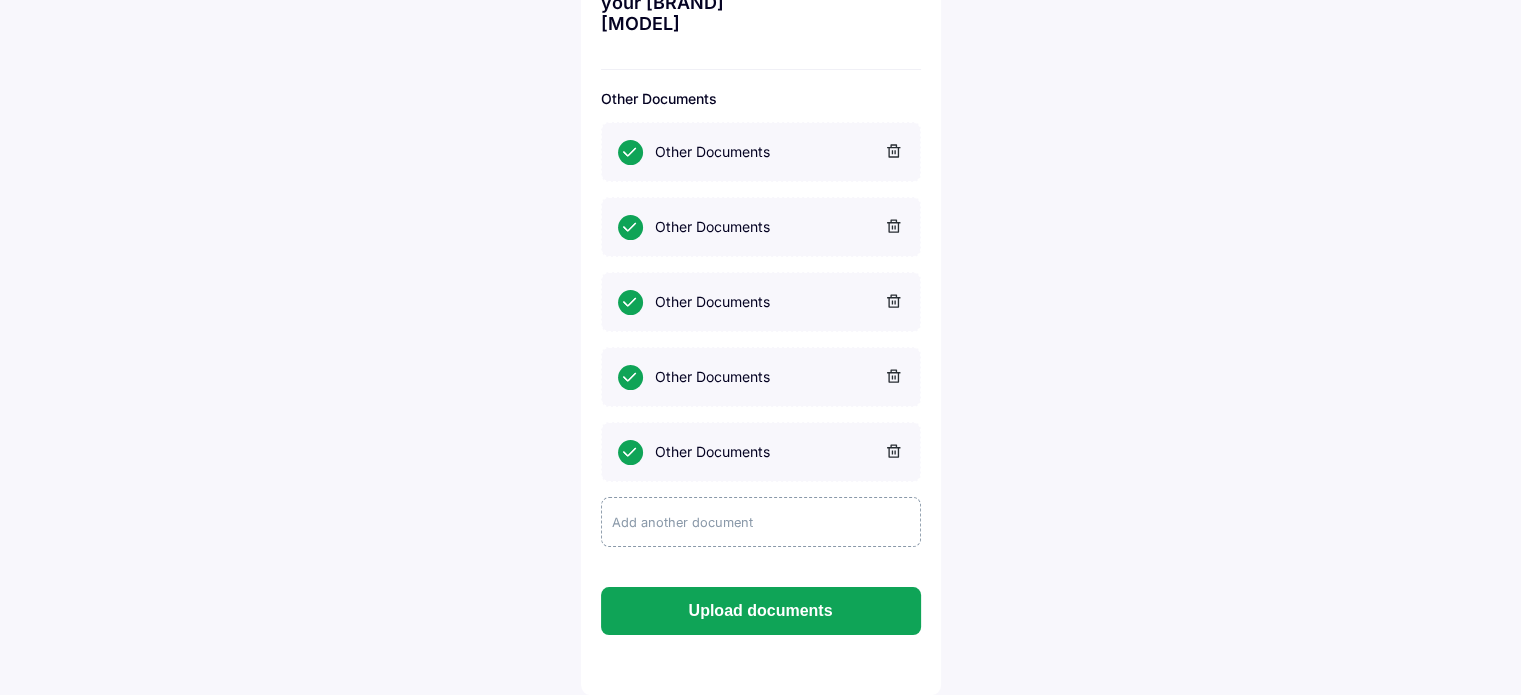 click on "Add another document" 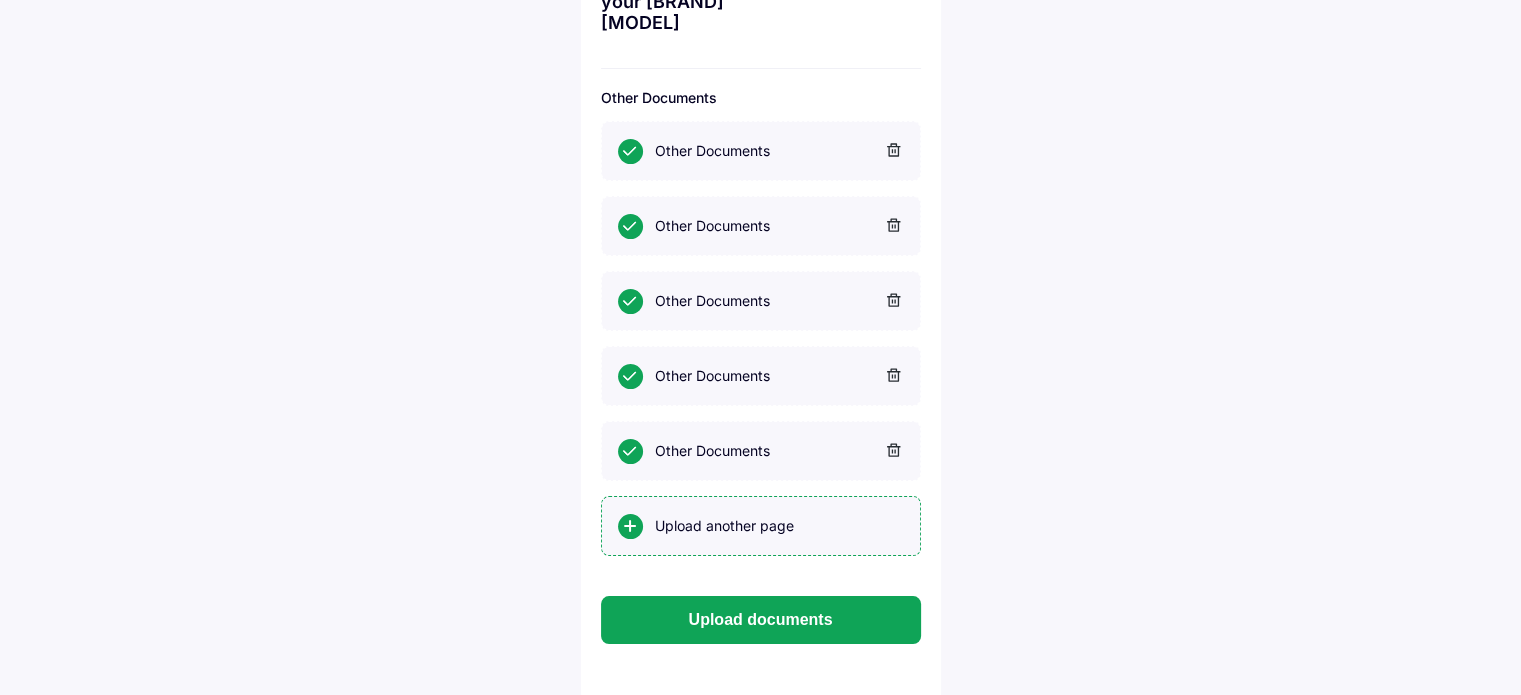click on "Upload another page" at bounding box center (779, 526) 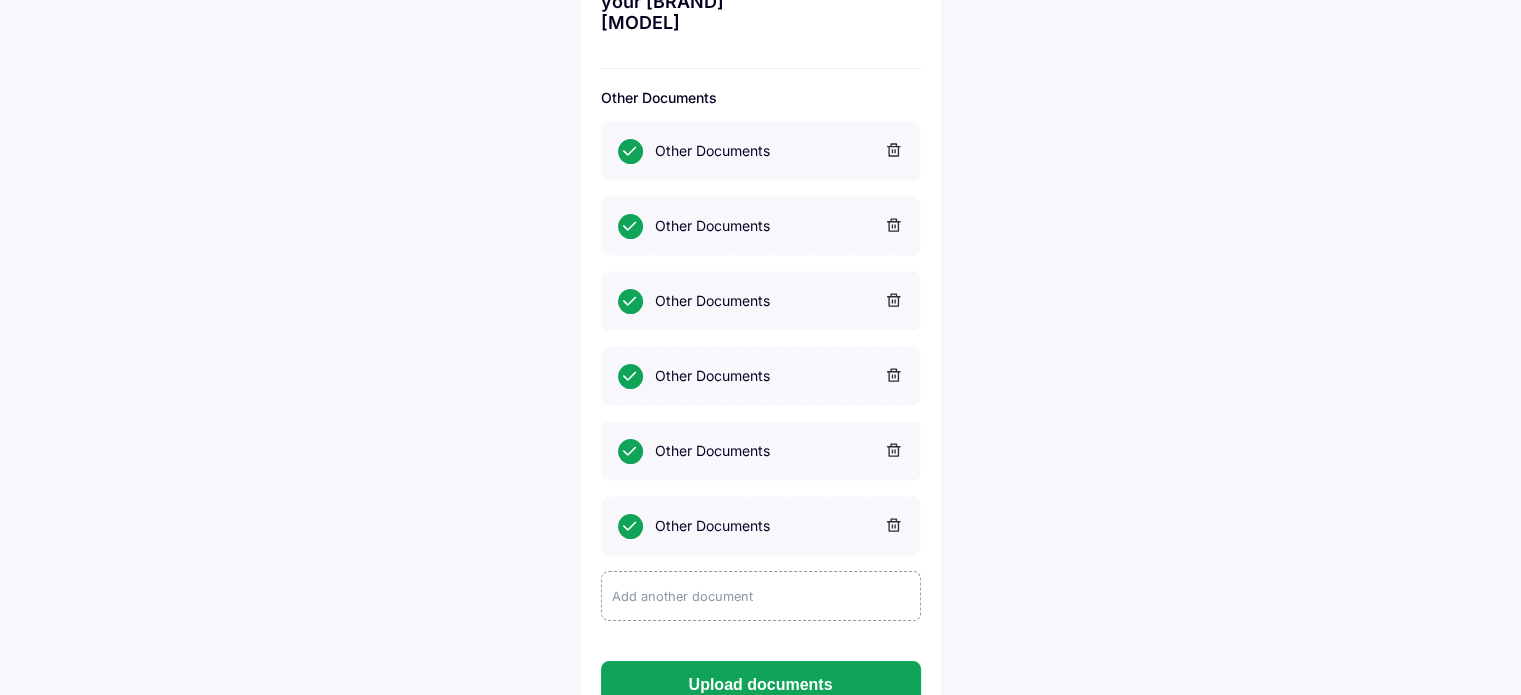 click on "Add another document" 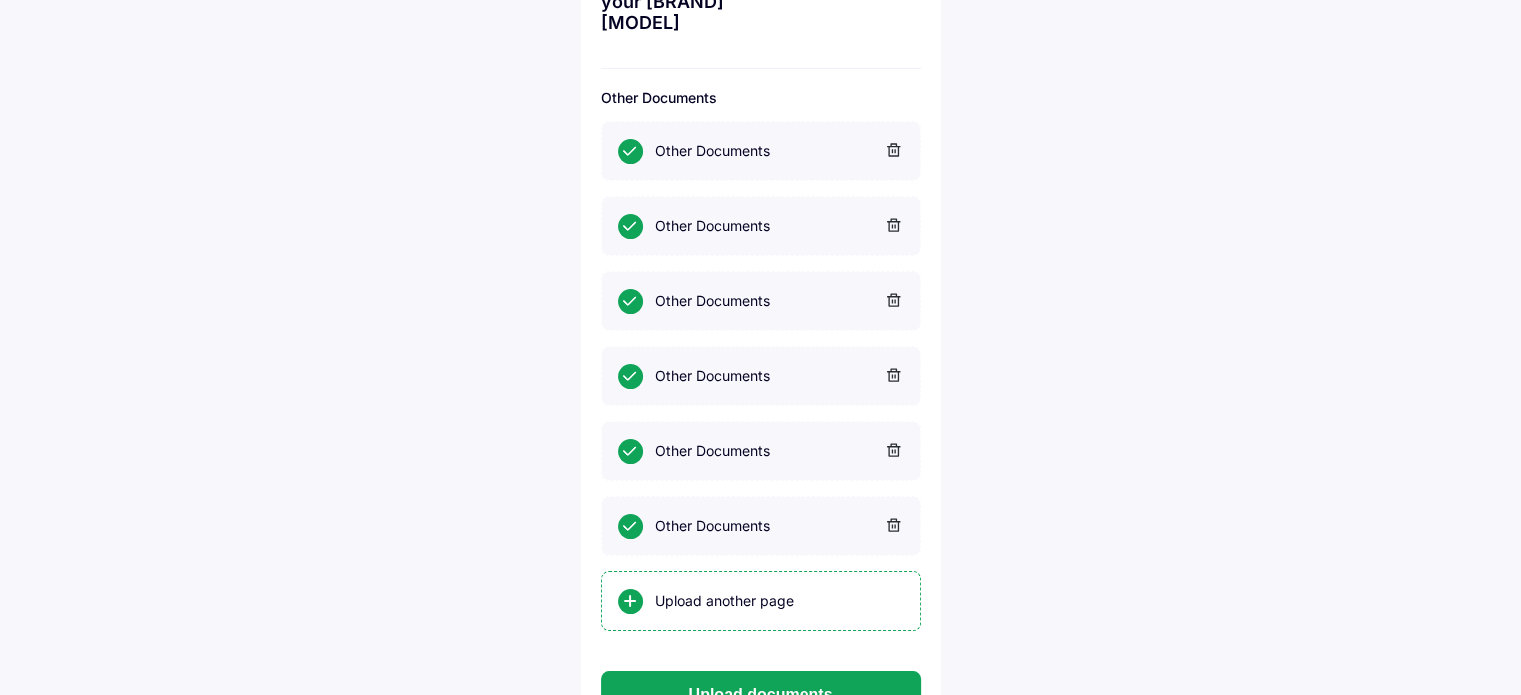 click on "Upload another page" at bounding box center [779, 601] 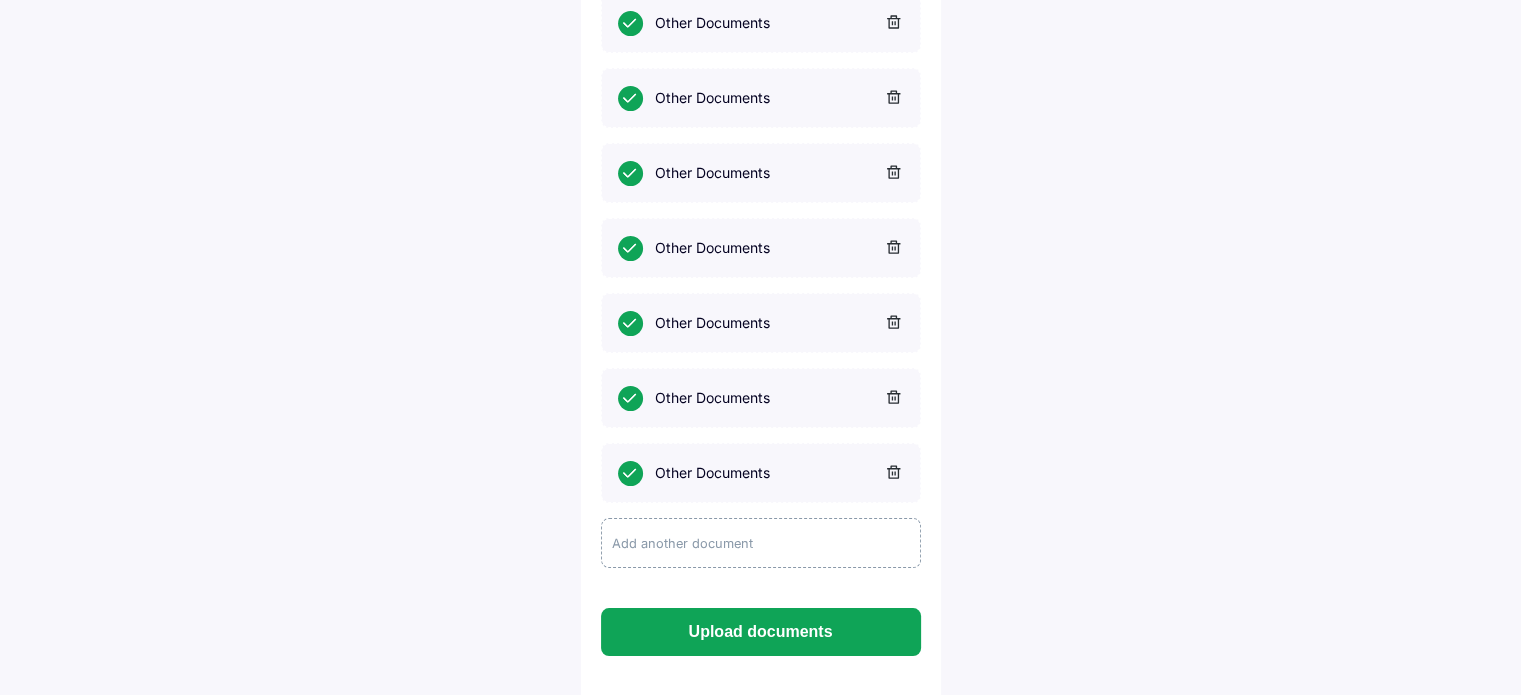 scroll, scrollTop: 294, scrollLeft: 0, axis: vertical 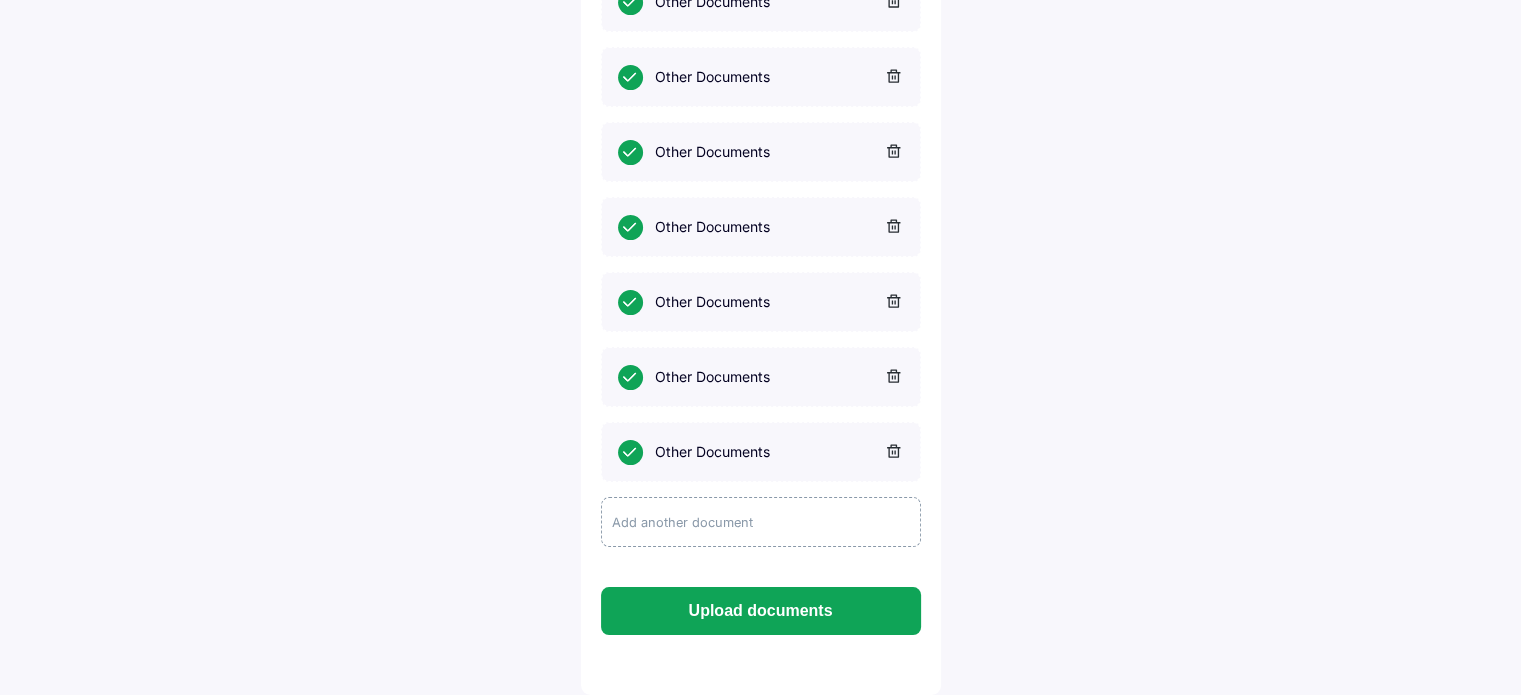 click on "Add another document" 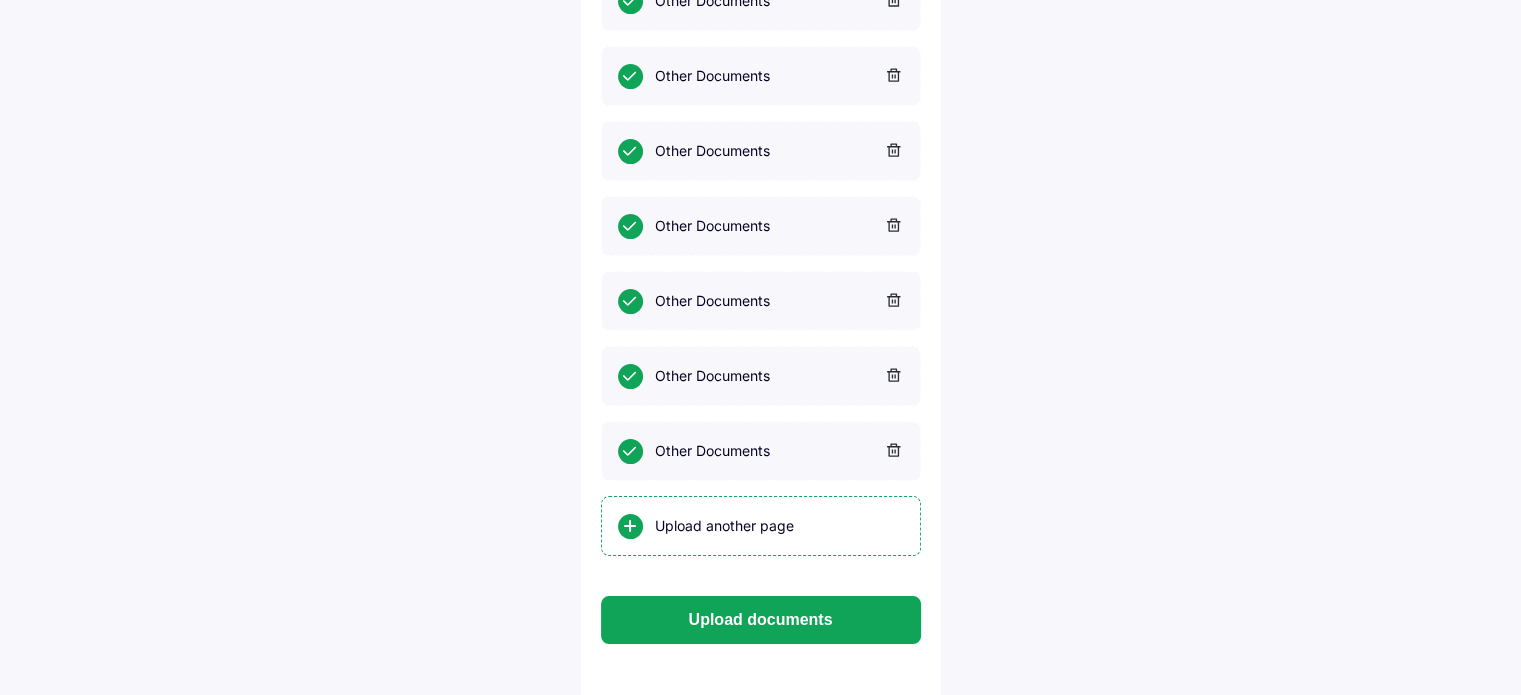 click on "Upload another page" at bounding box center (779, 526) 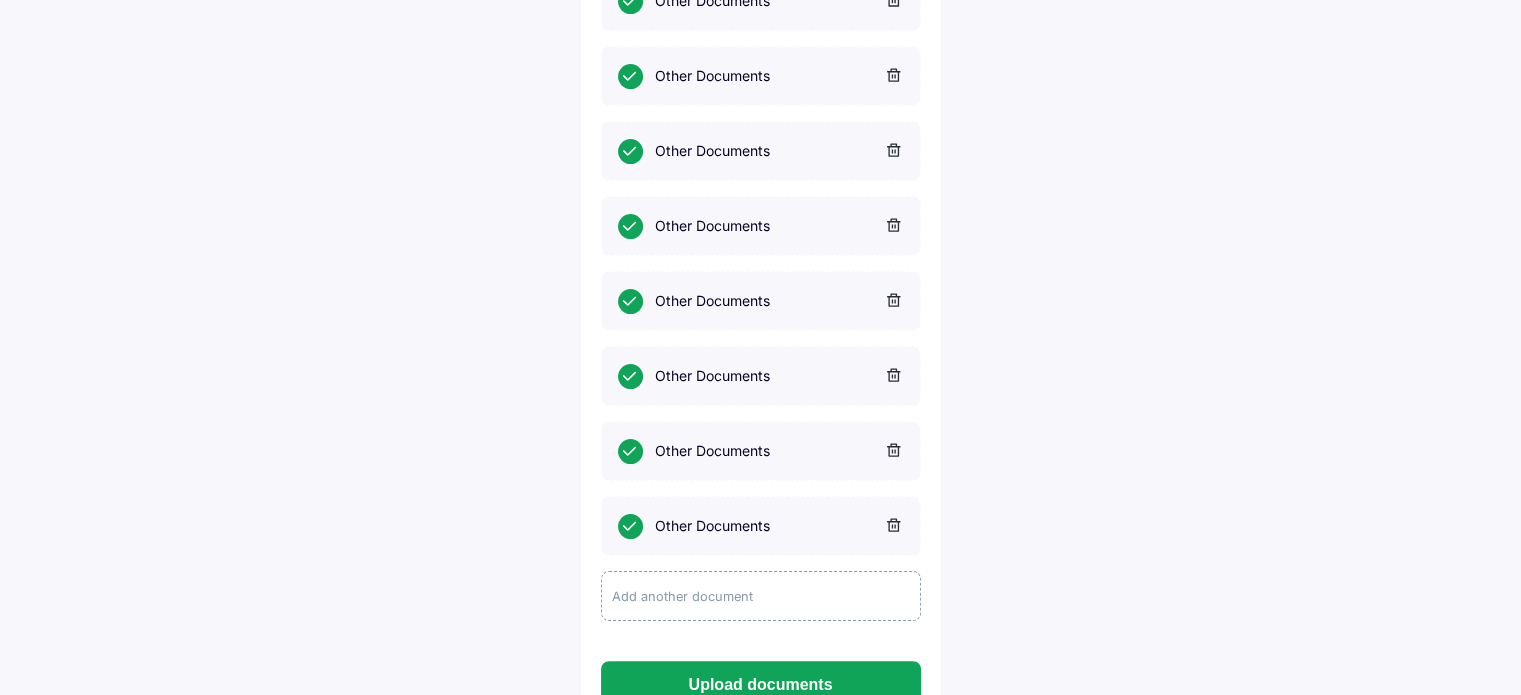 click on "Add another document" 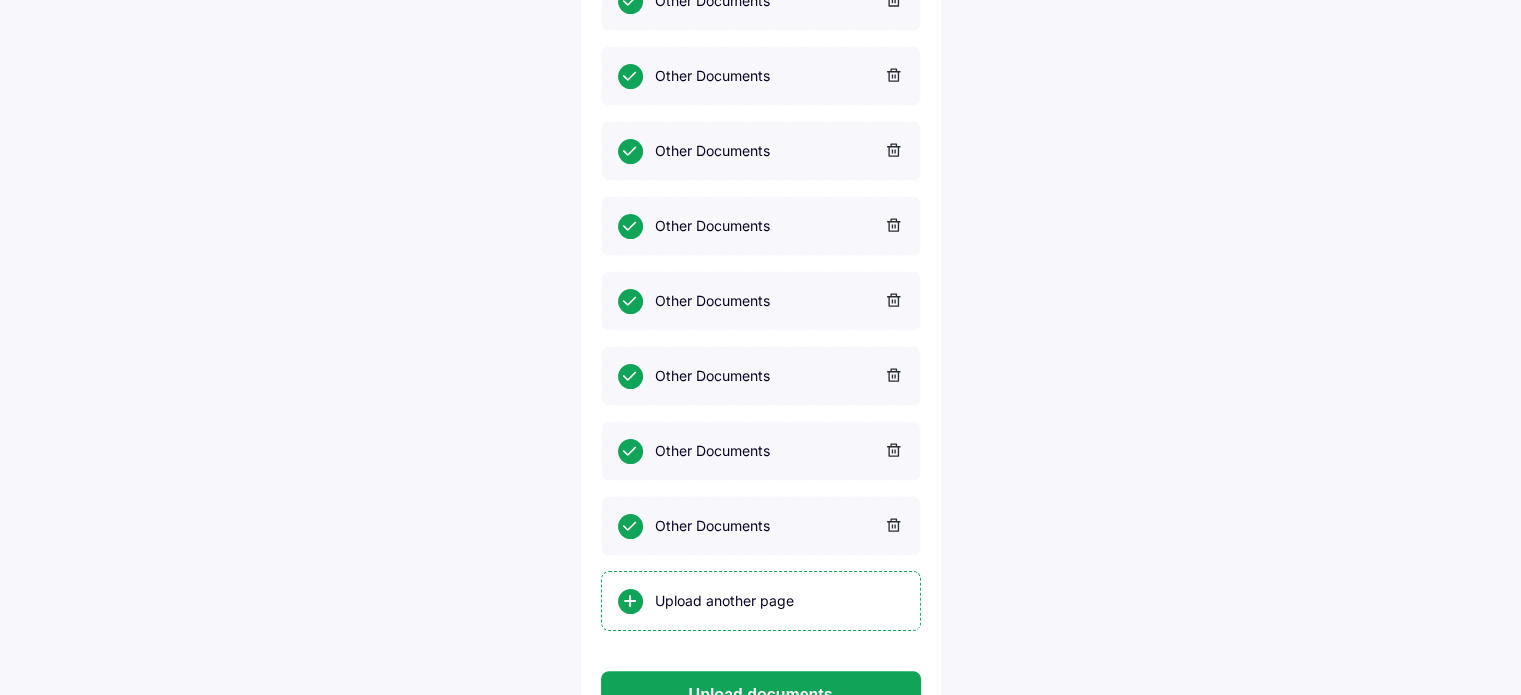 click on "Upload another page" at bounding box center (779, 601) 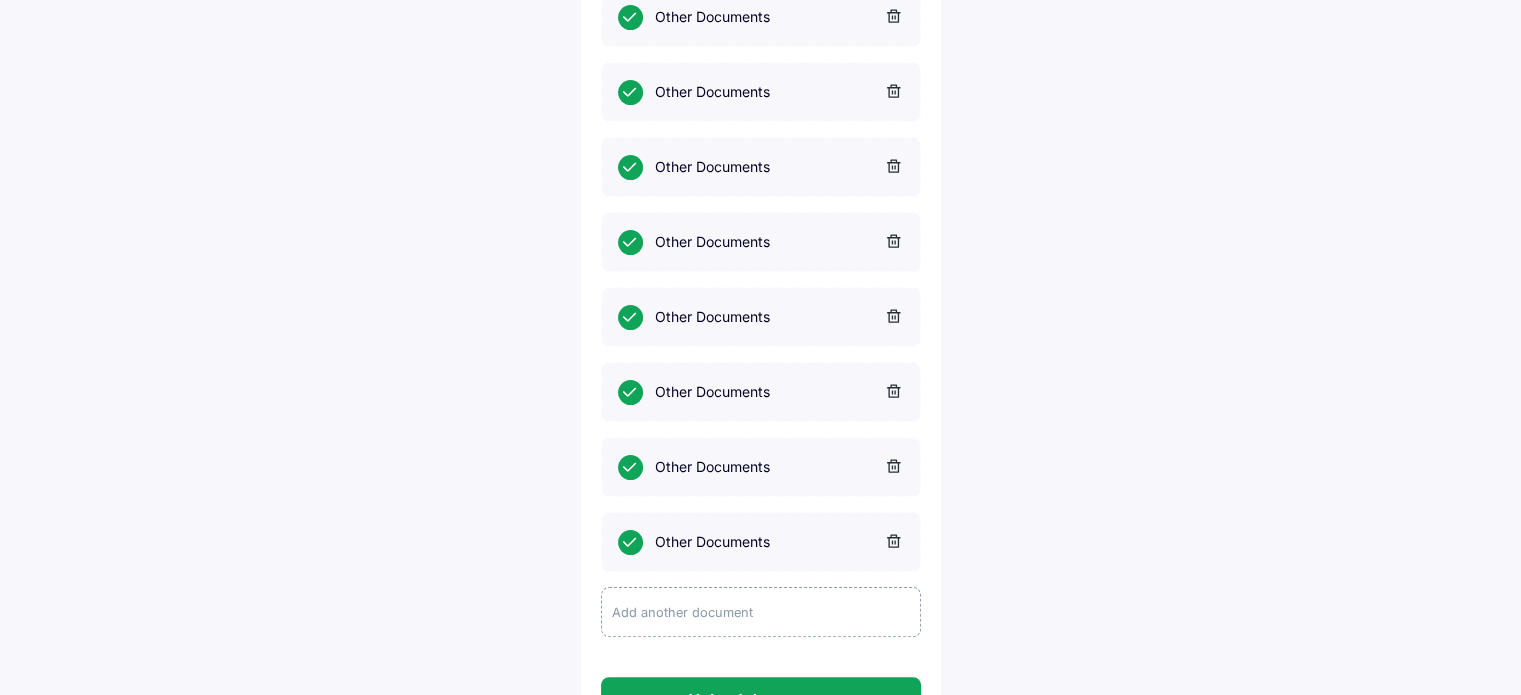scroll, scrollTop: 444, scrollLeft: 0, axis: vertical 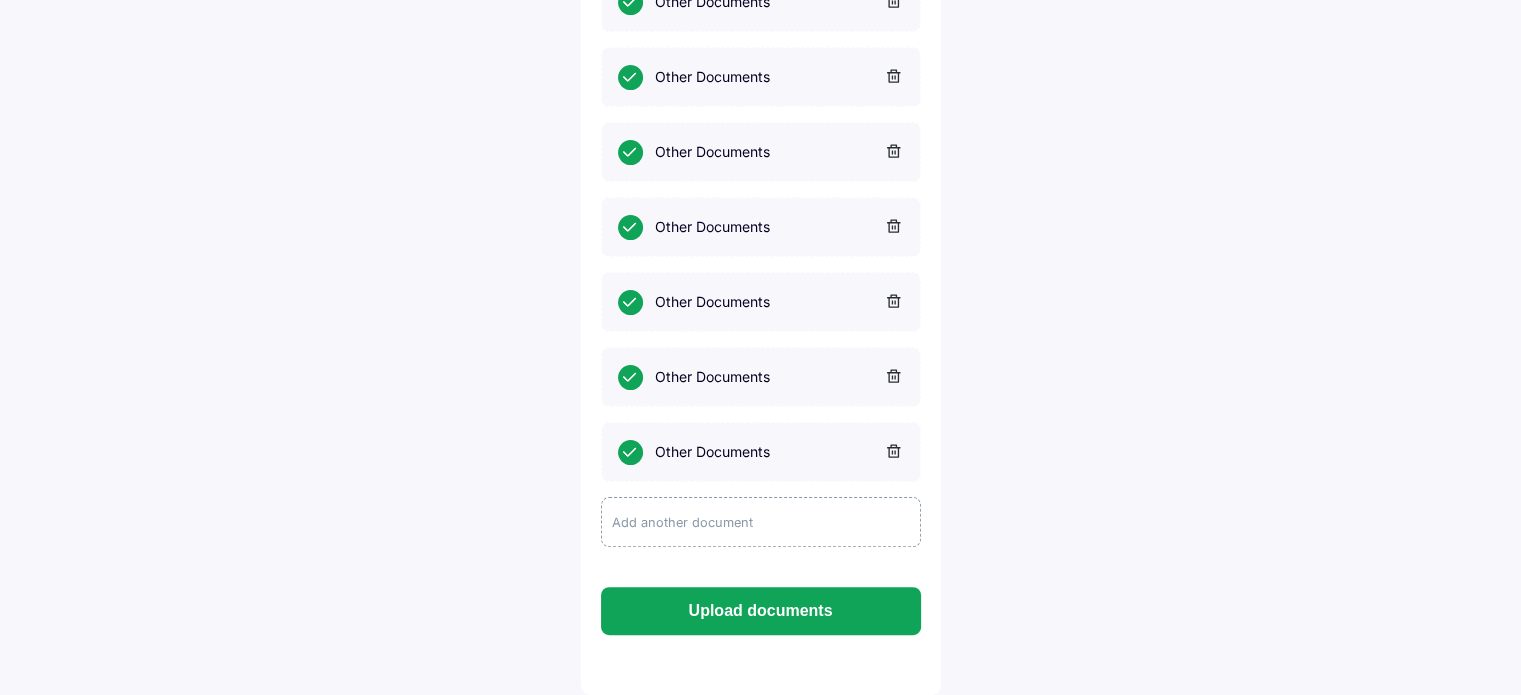 click on "Add another document" 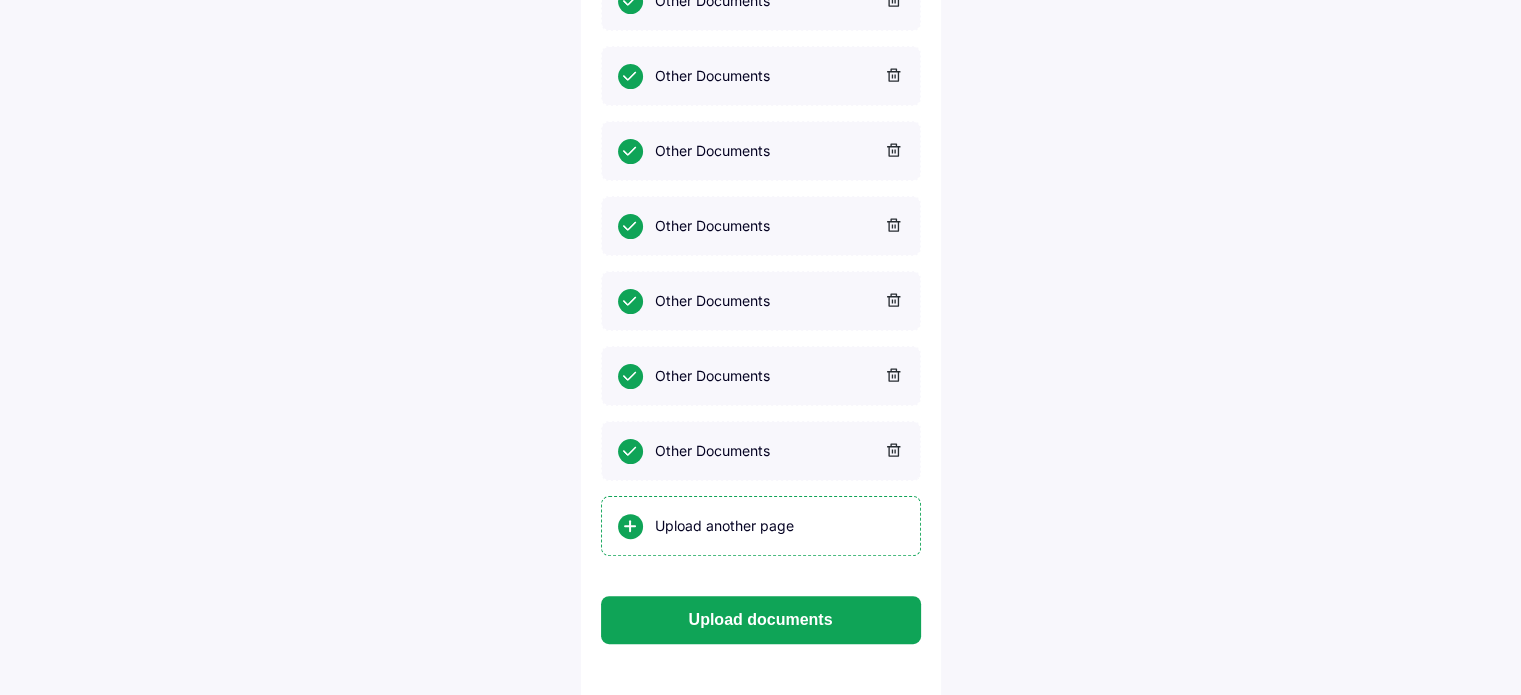 click on "Upload another page" at bounding box center [779, 526] 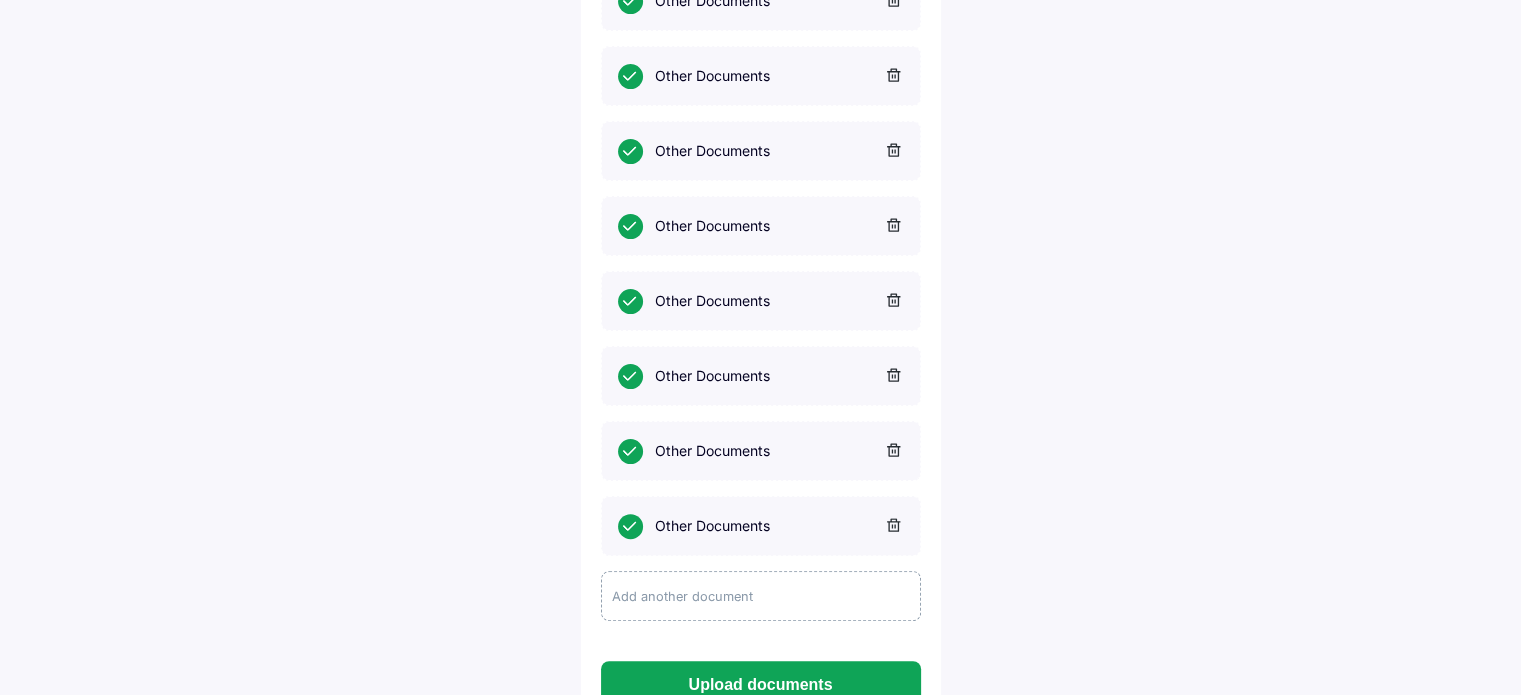 click on "Add another document" 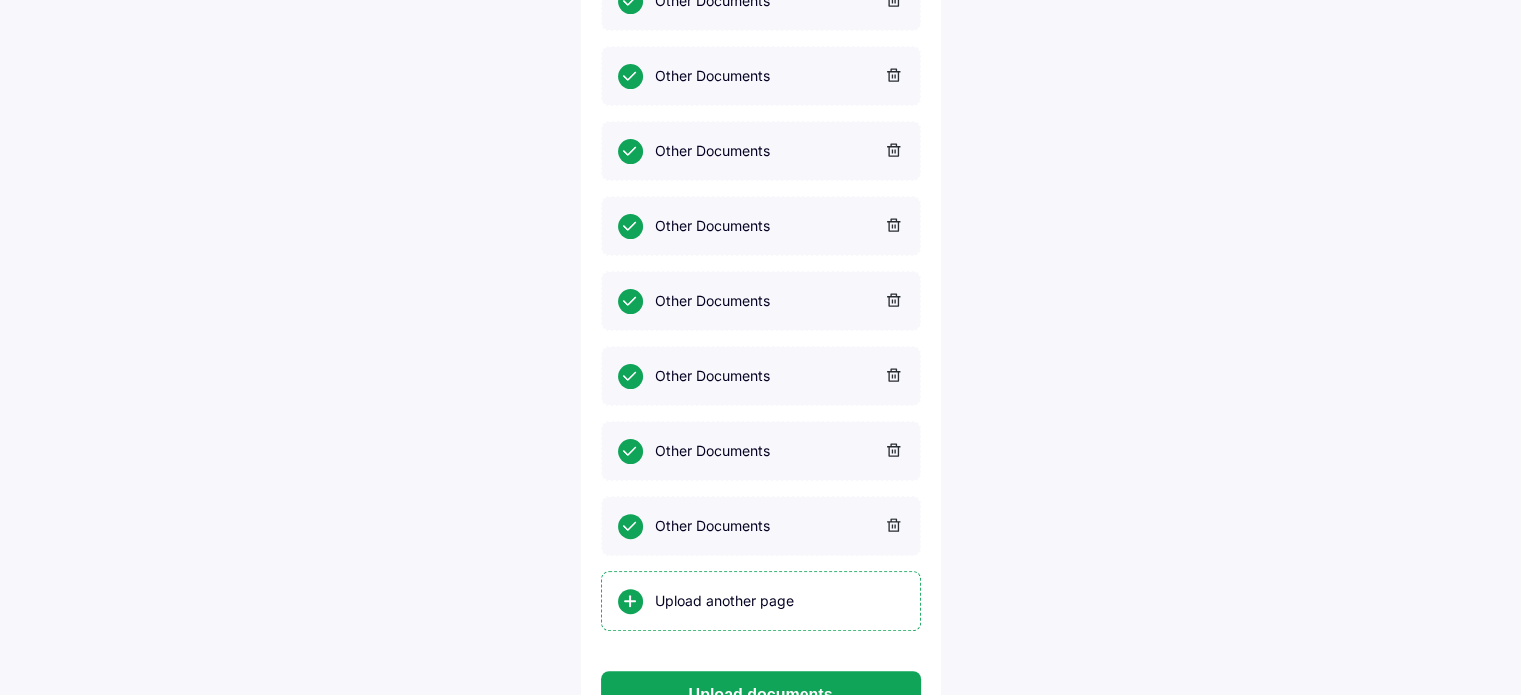 click on "Upload another page" at bounding box center (779, 601) 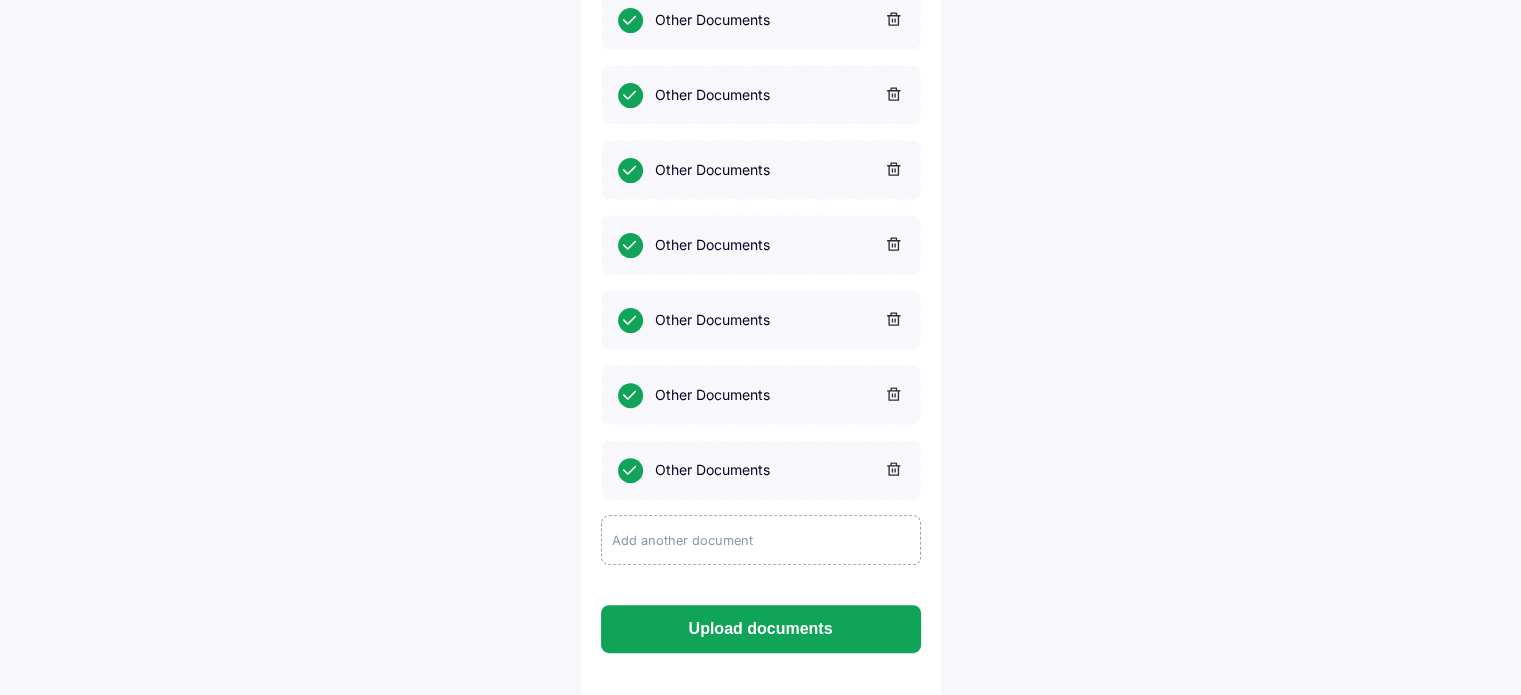 scroll, scrollTop: 594, scrollLeft: 0, axis: vertical 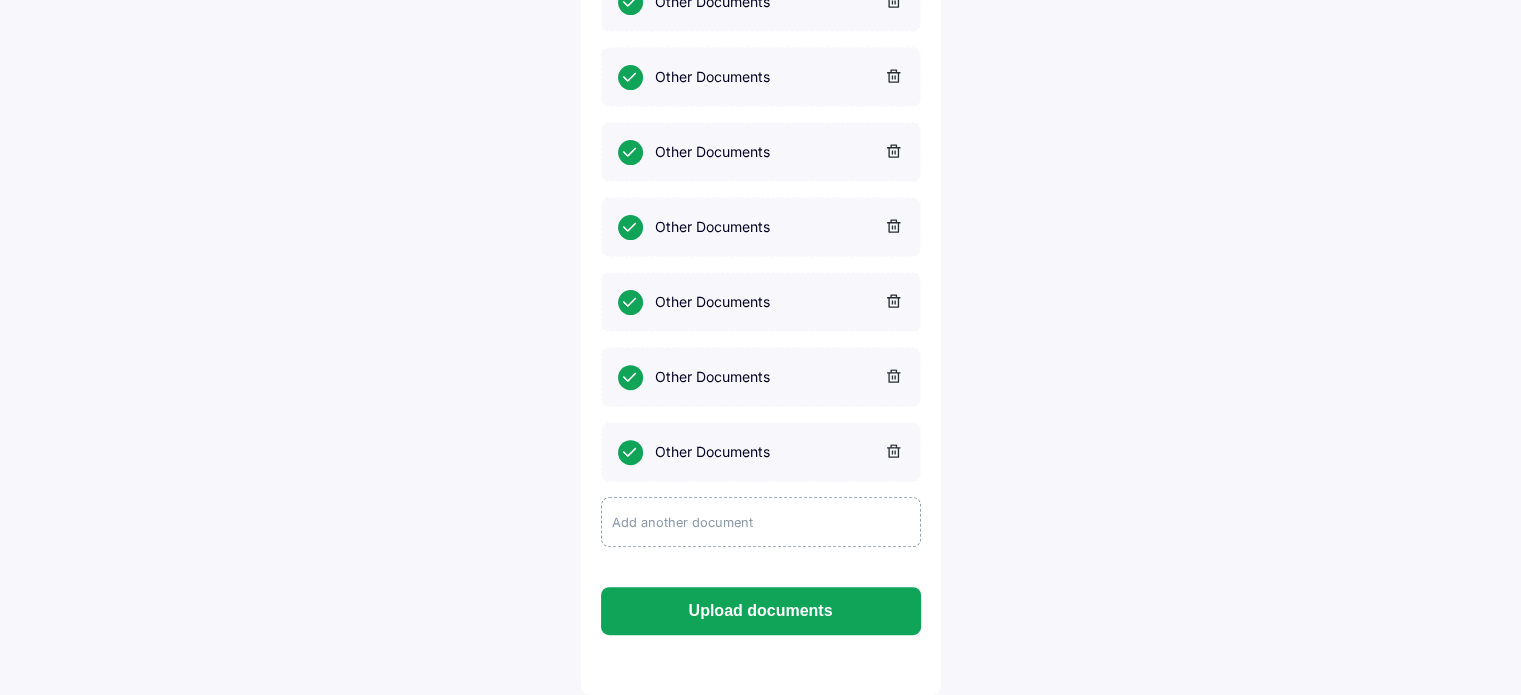 click on "Add another document" 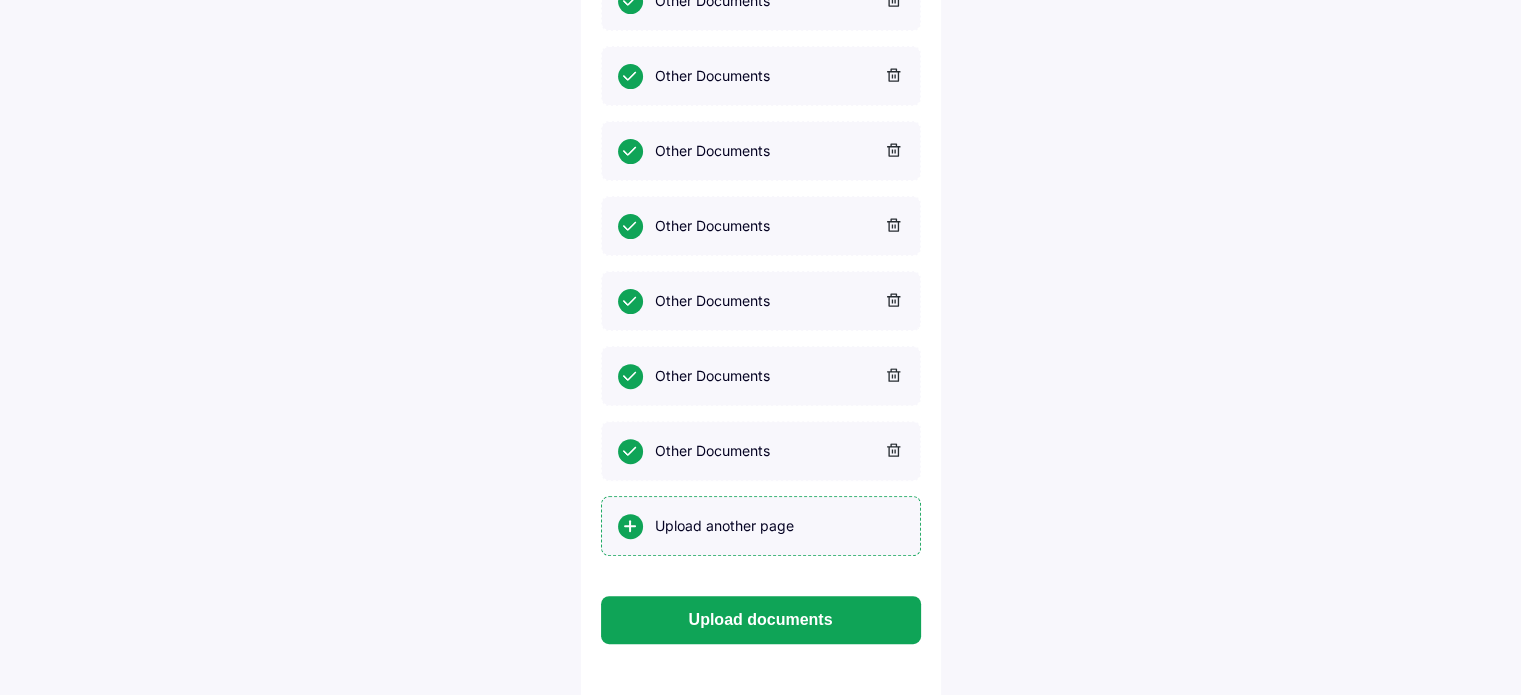 click on "Upload another page" at bounding box center [761, 526] 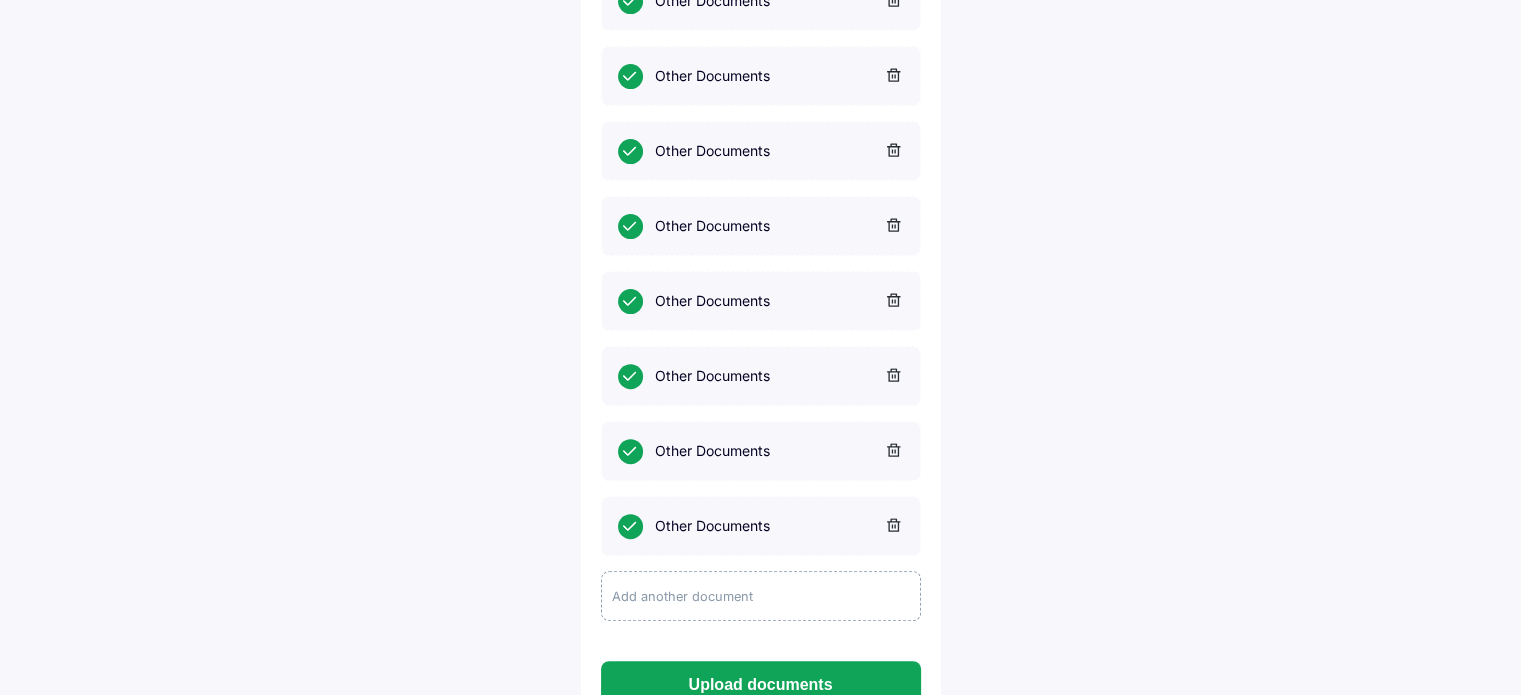 click on "Add another document" 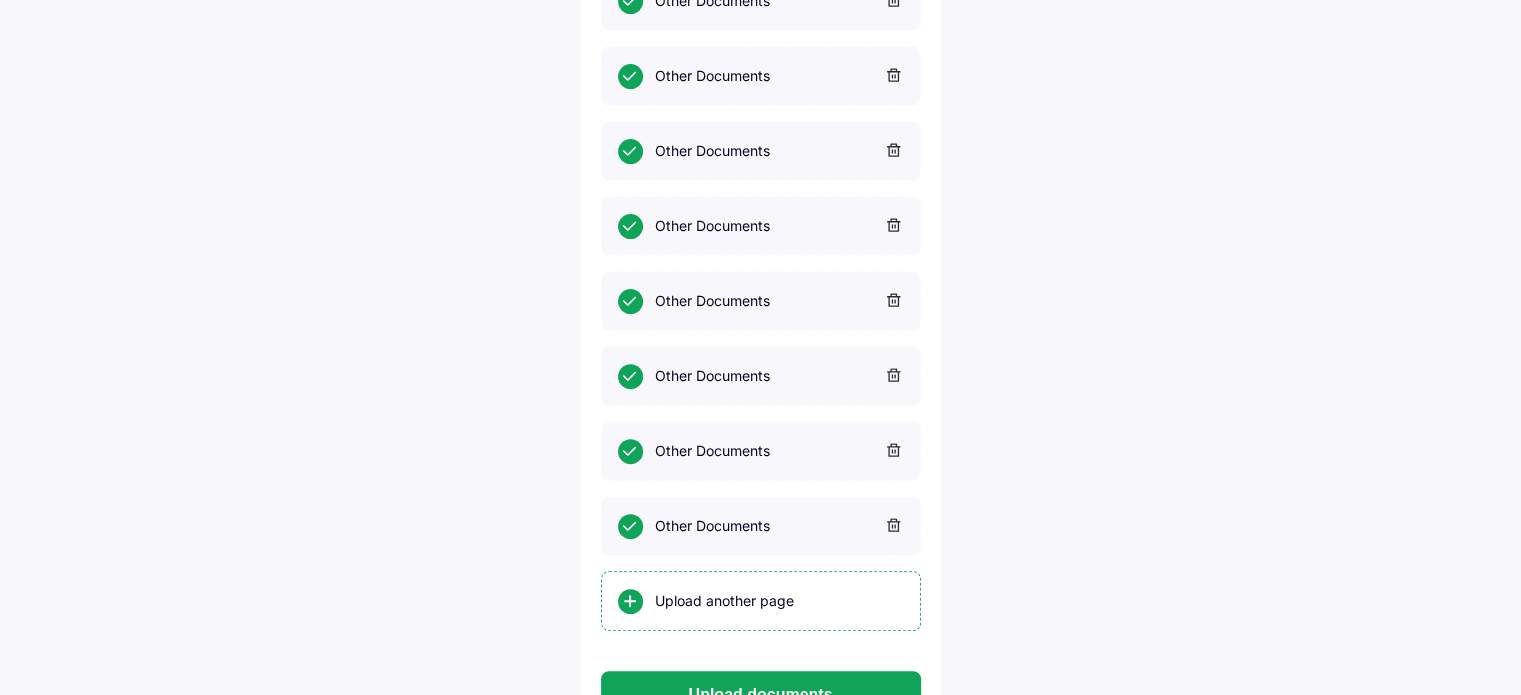 click on "Upload another page" at bounding box center [779, 601] 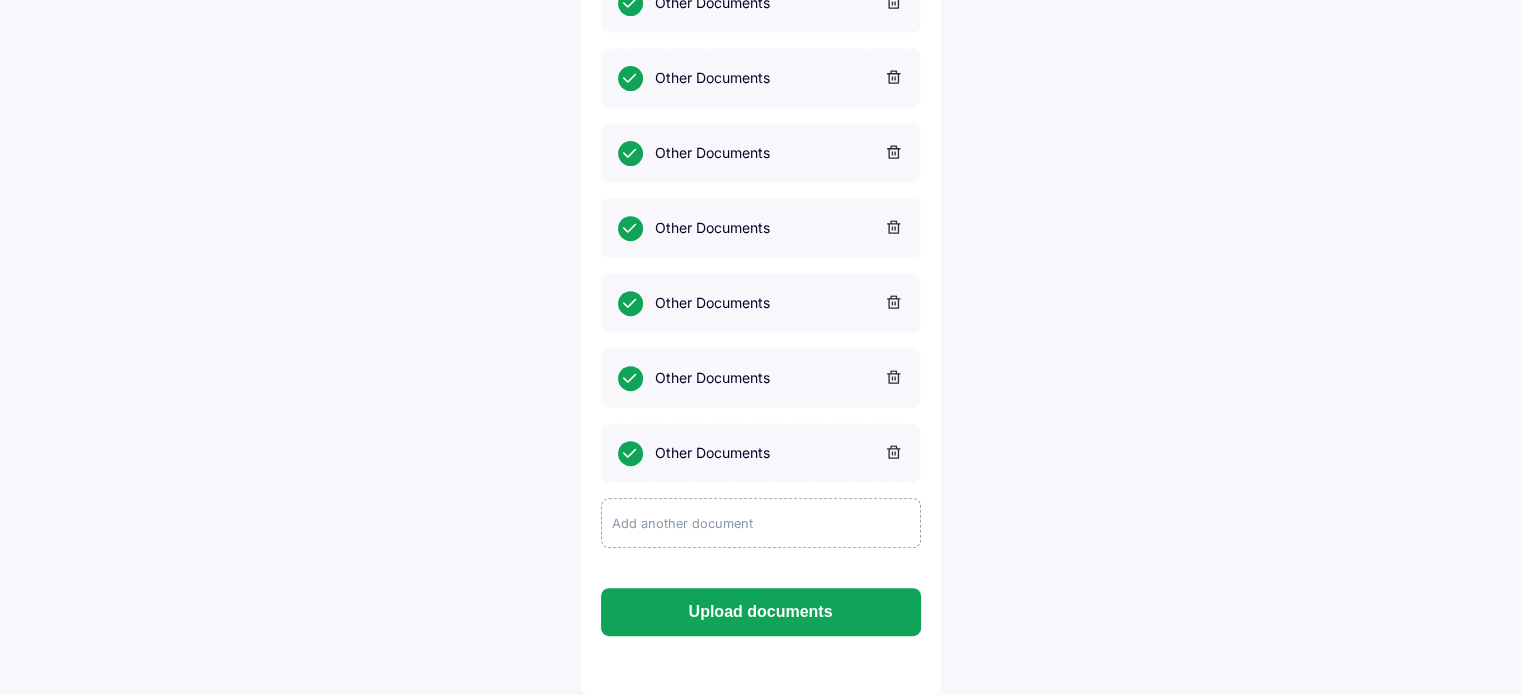 scroll, scrollTop: 744, scrollLeft: 0, axis: vertical 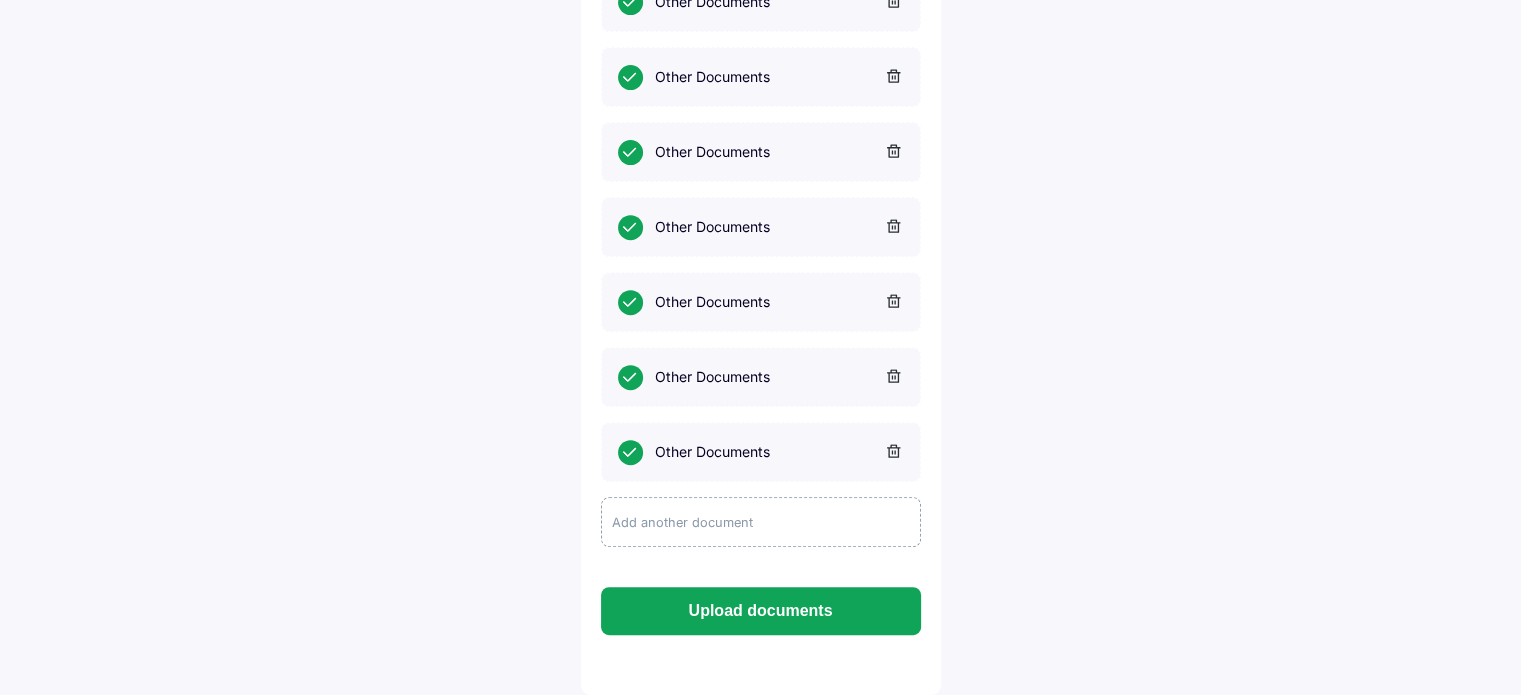 click on "Add another document" 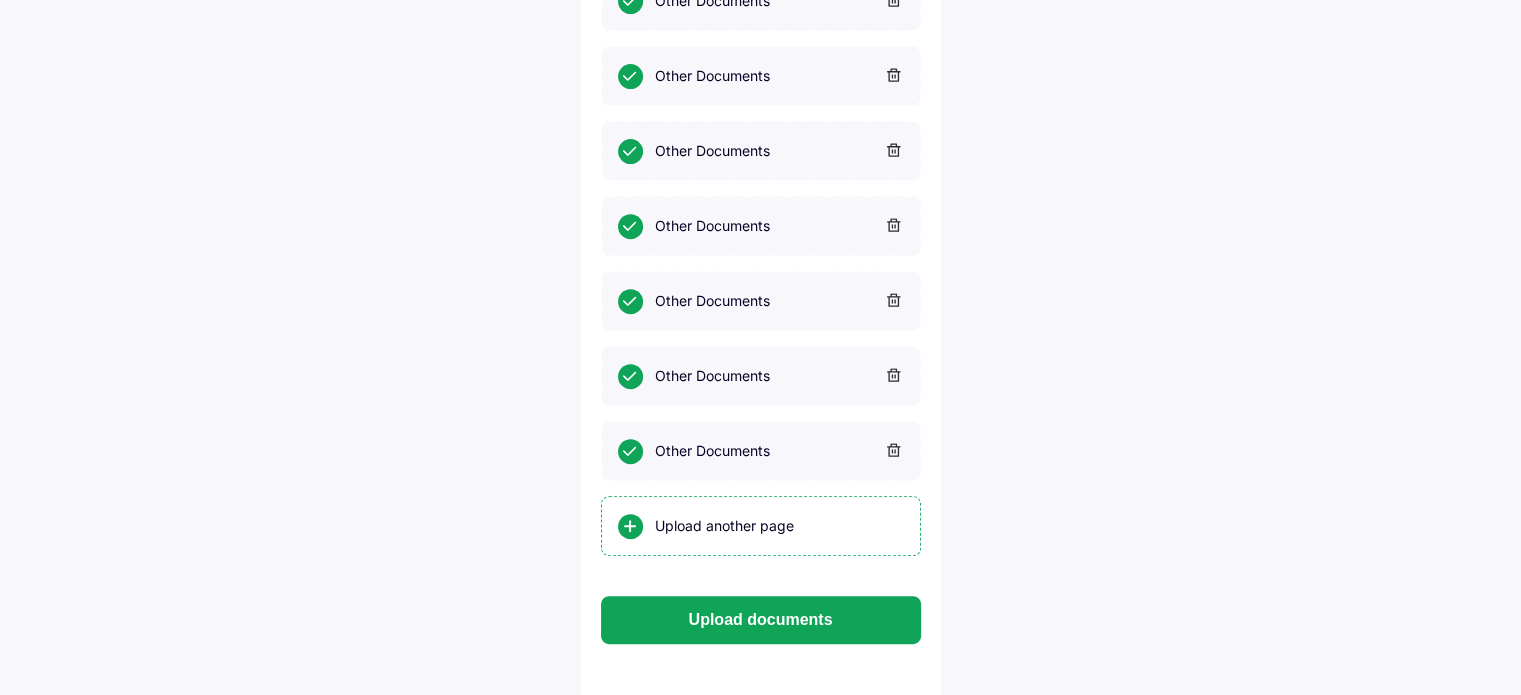 click on "Upload another page" at bounding box center [779, 526] 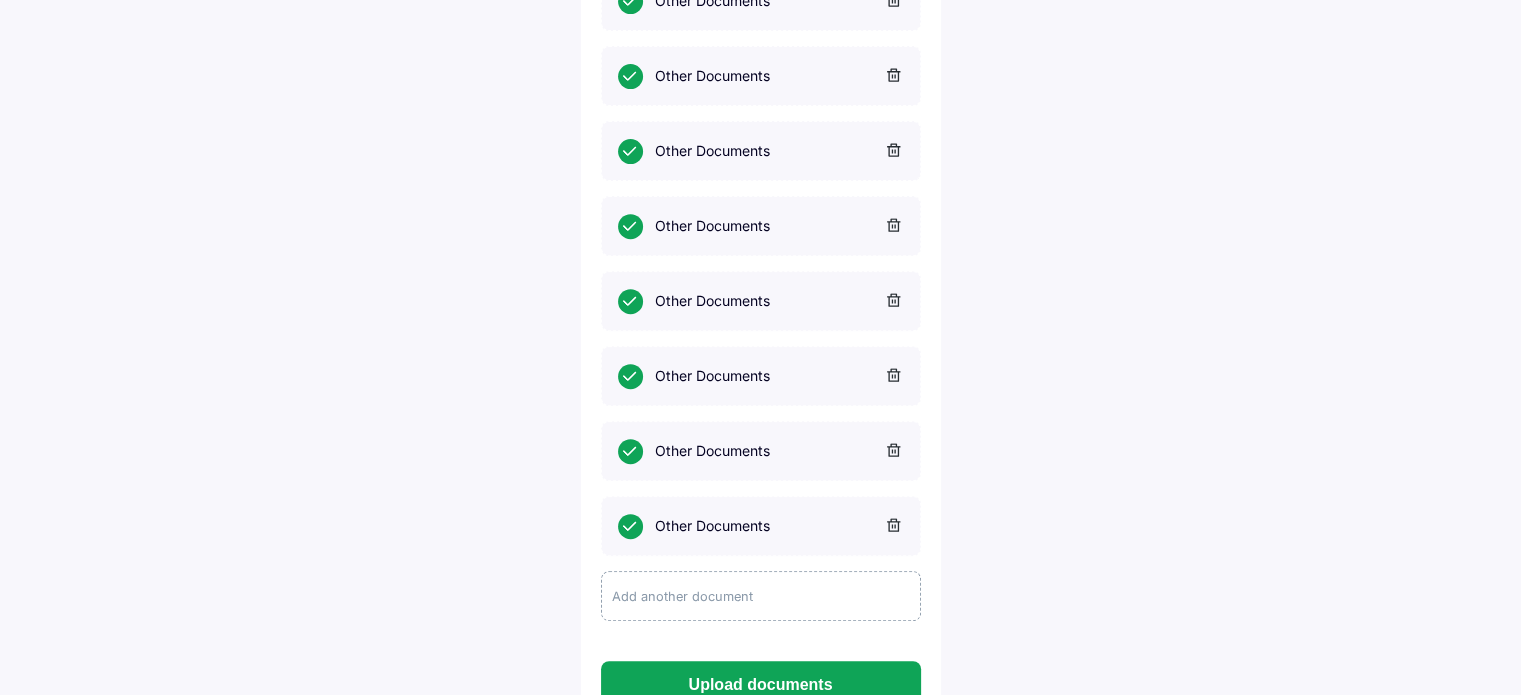 click on "Add another document" 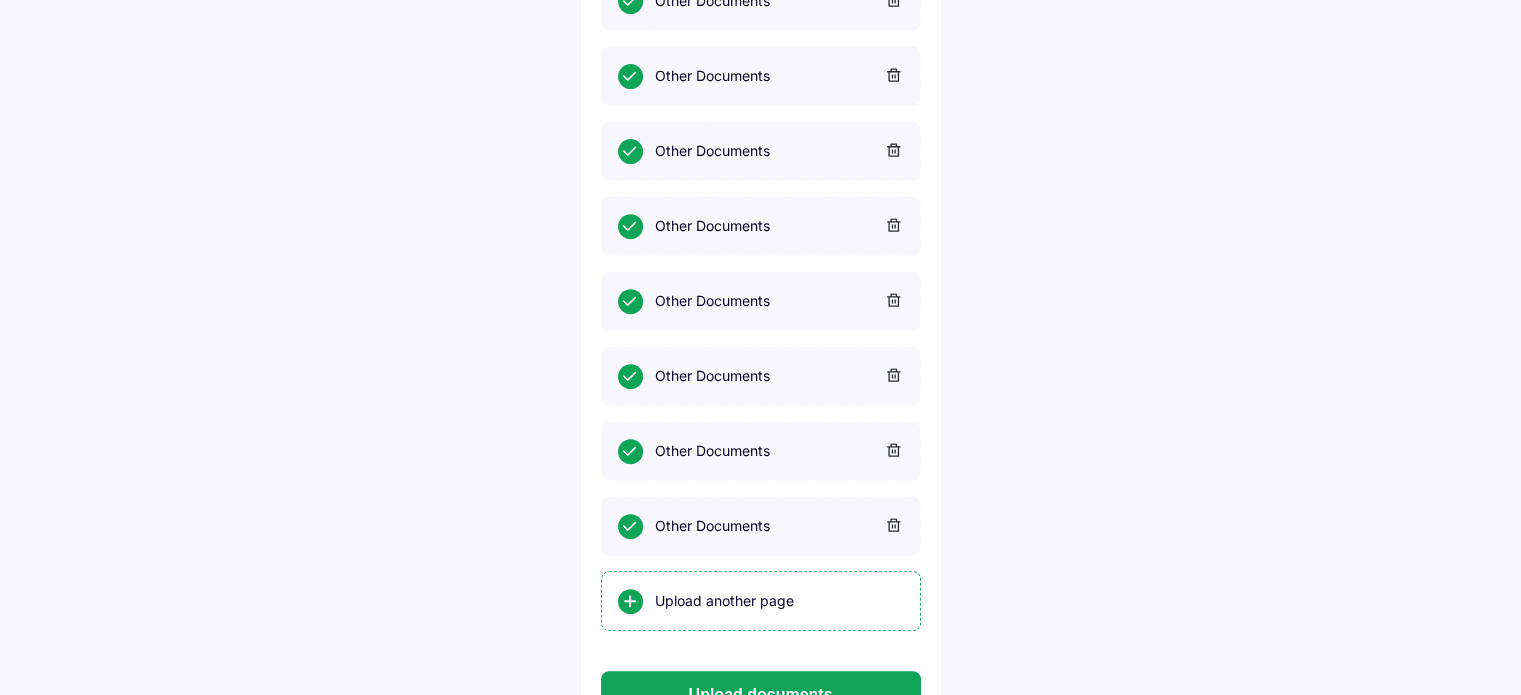 click on "Upload another page" at bounding box center [779, 601] 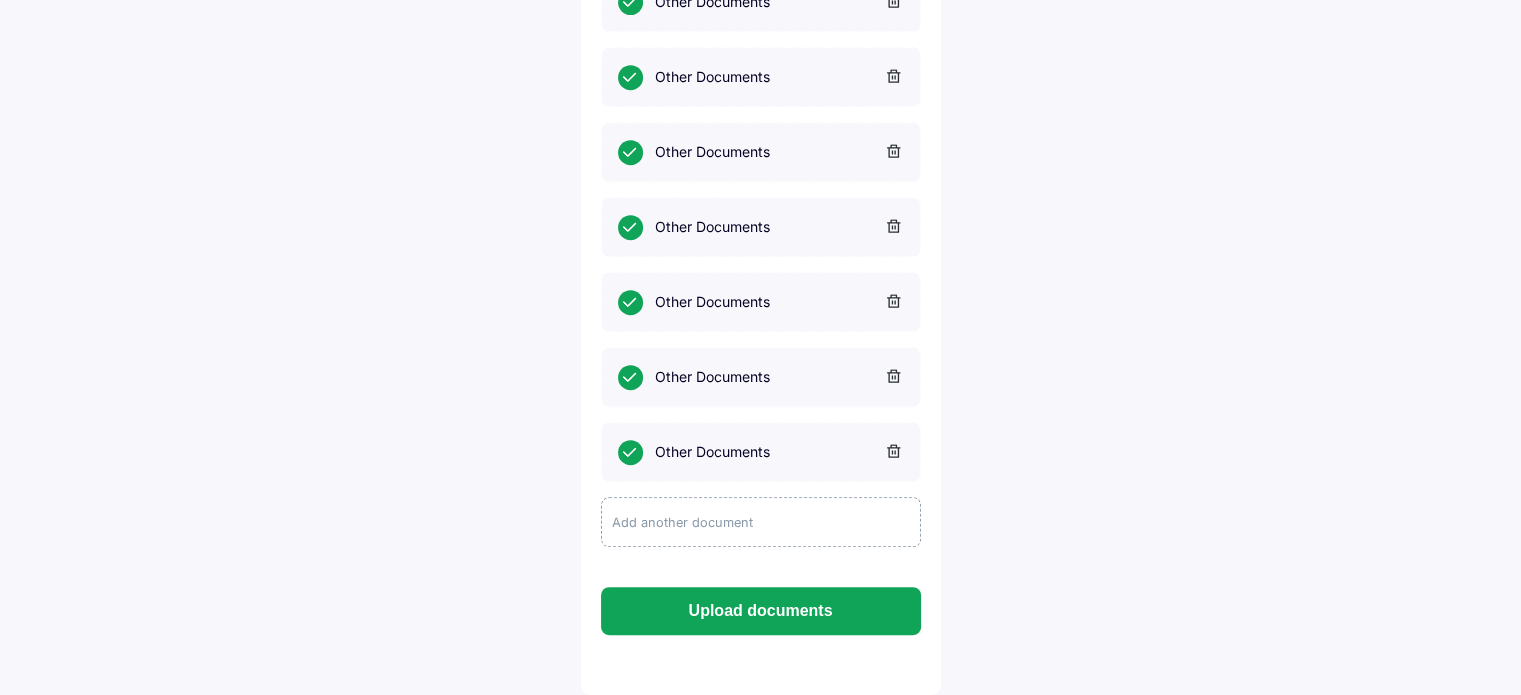 scroll, scrollTop: 894, scrollLeft: 0, axis: vertical 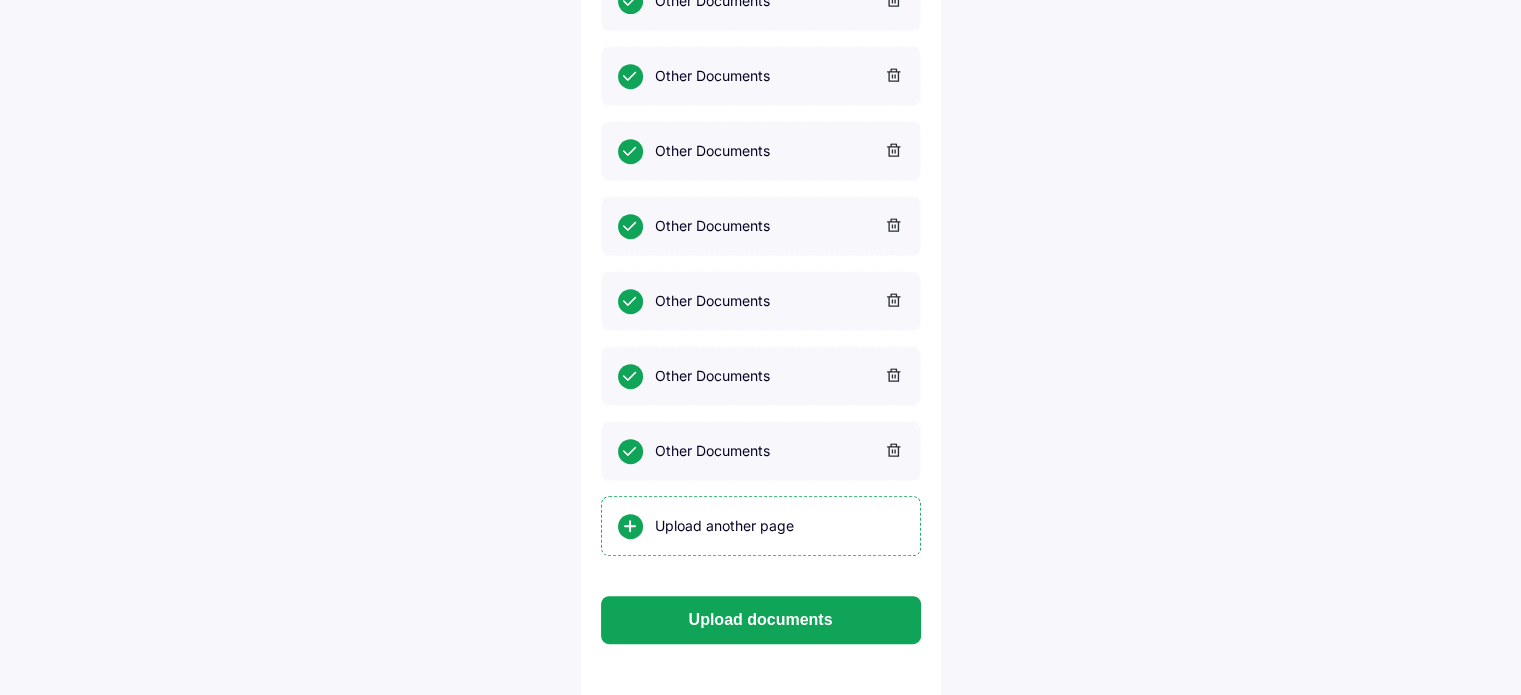 click on "Upload another page" at bounding box center (779, 526) 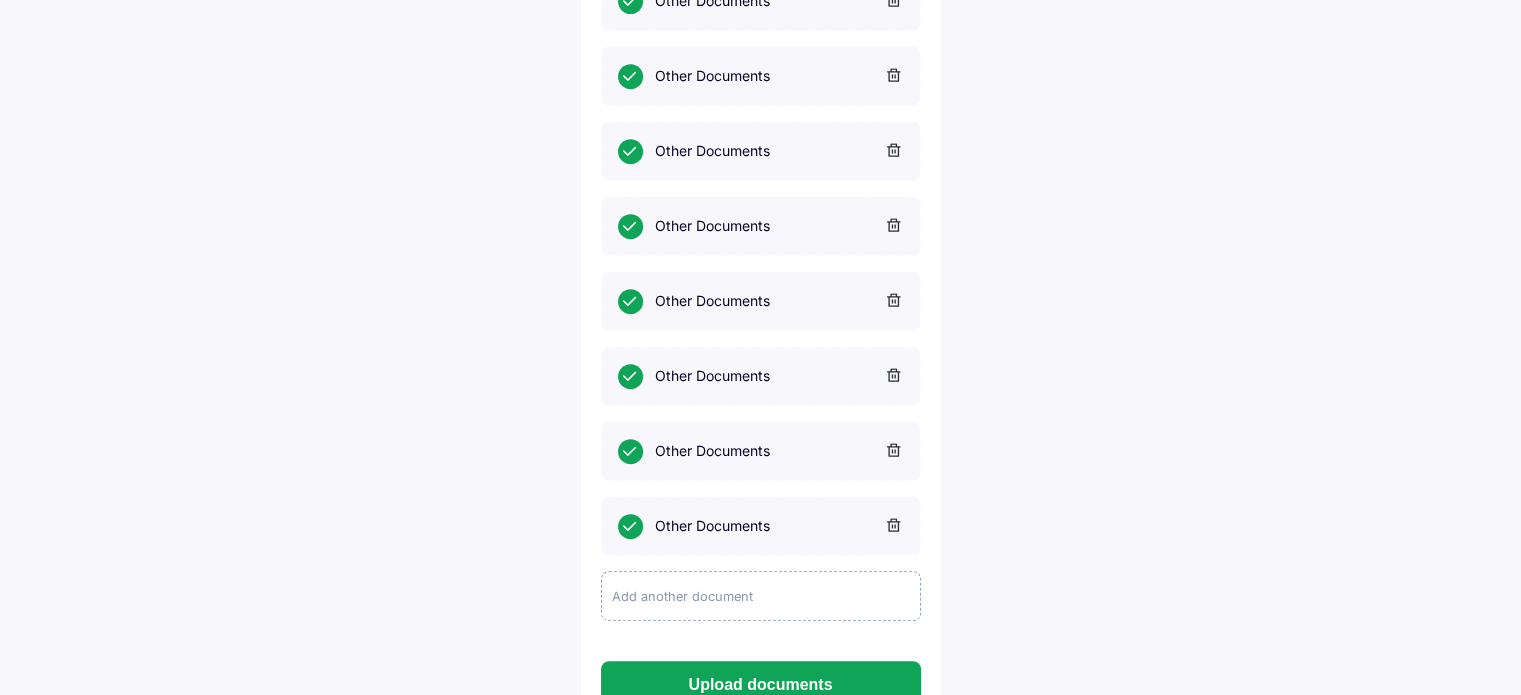 click on "Add another document" 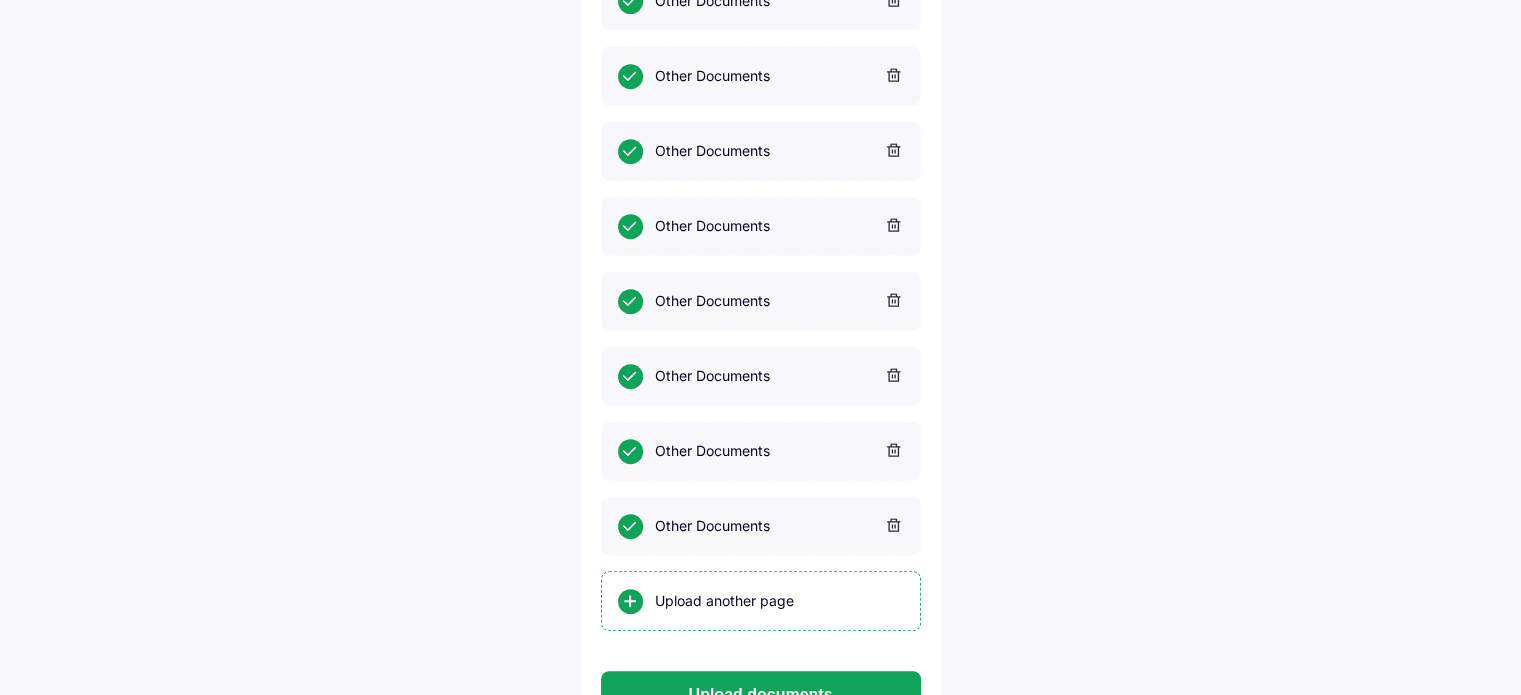 click on "Upload another page" at bounding box center (779, 601) 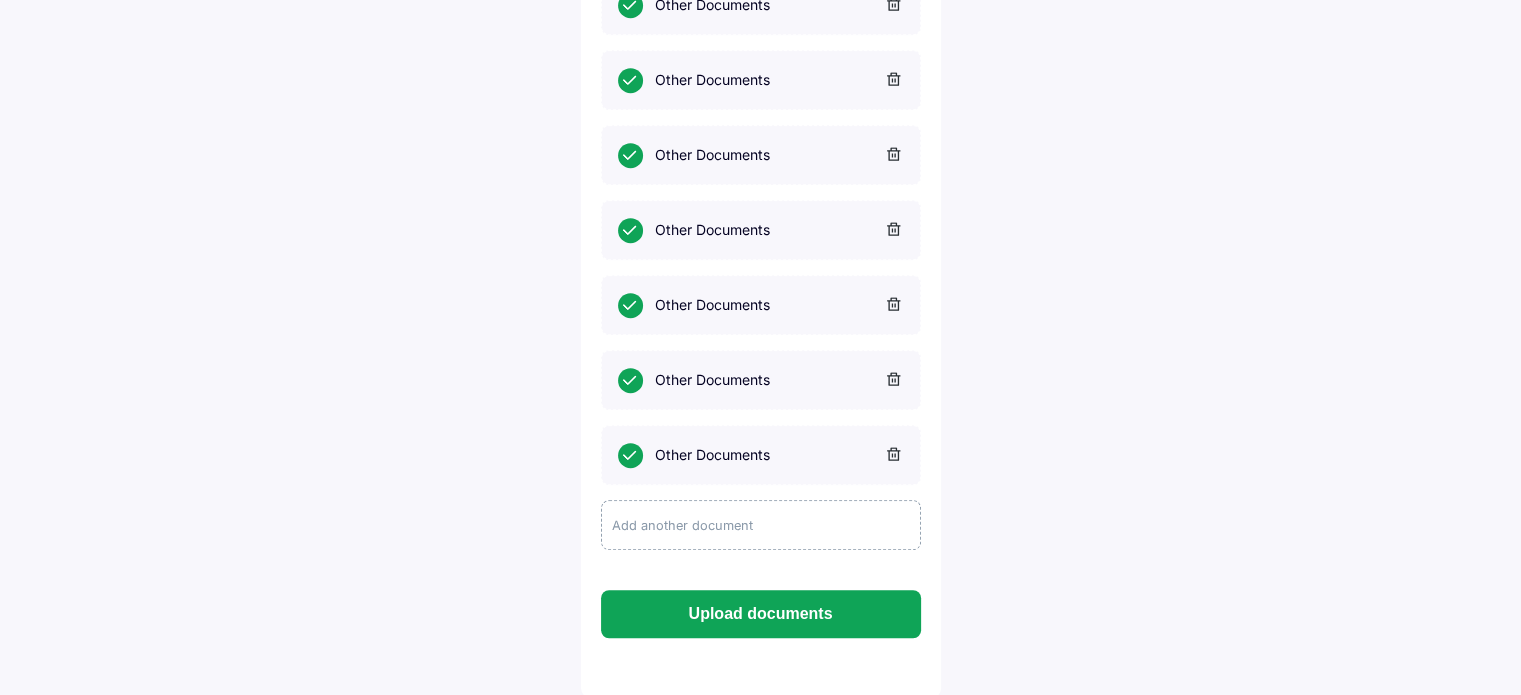 scroll, scrollTop: 1044, scrollLeft: 0, axis: vertical 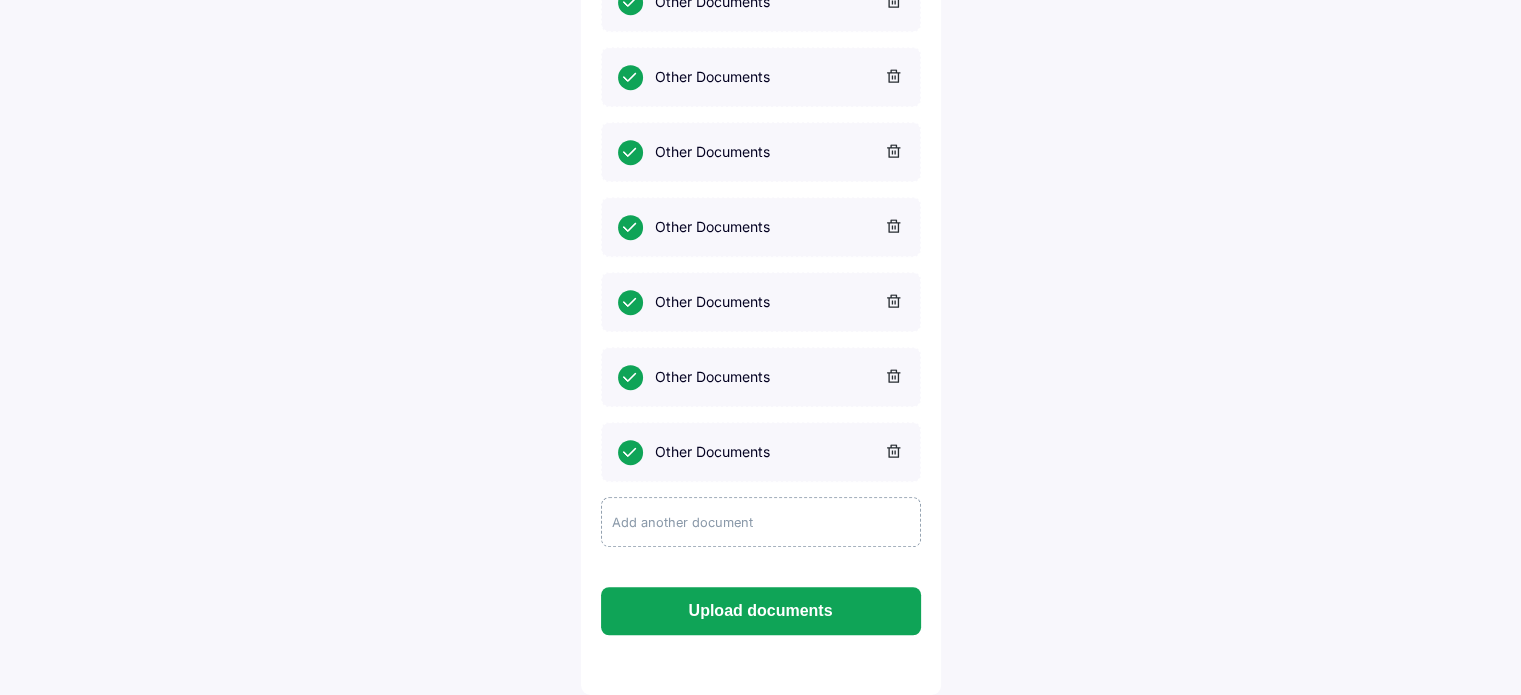 click on "Add another document" 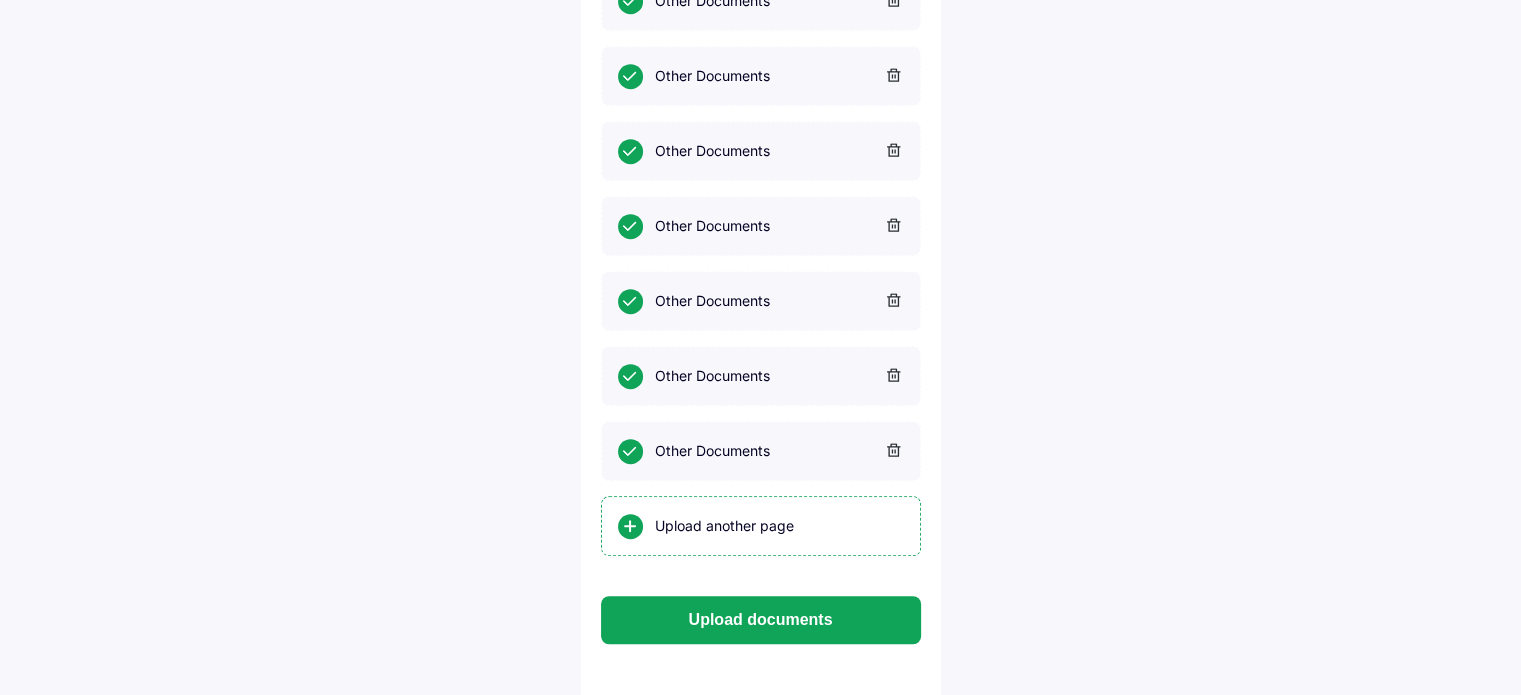 click on "Upload another page" at bounding box center (779, 526) 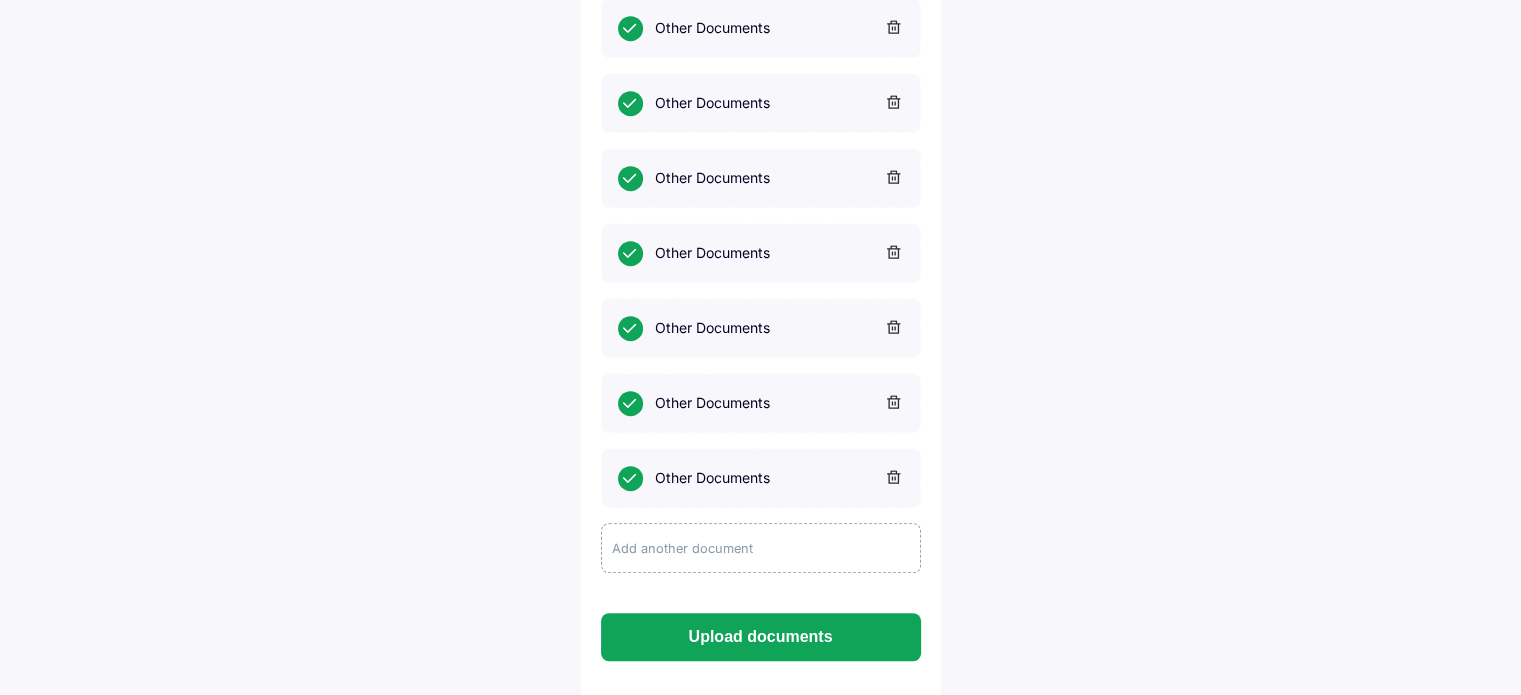 scroll, scrollTop: 1119, scrollLeft: 0, axis: vertical 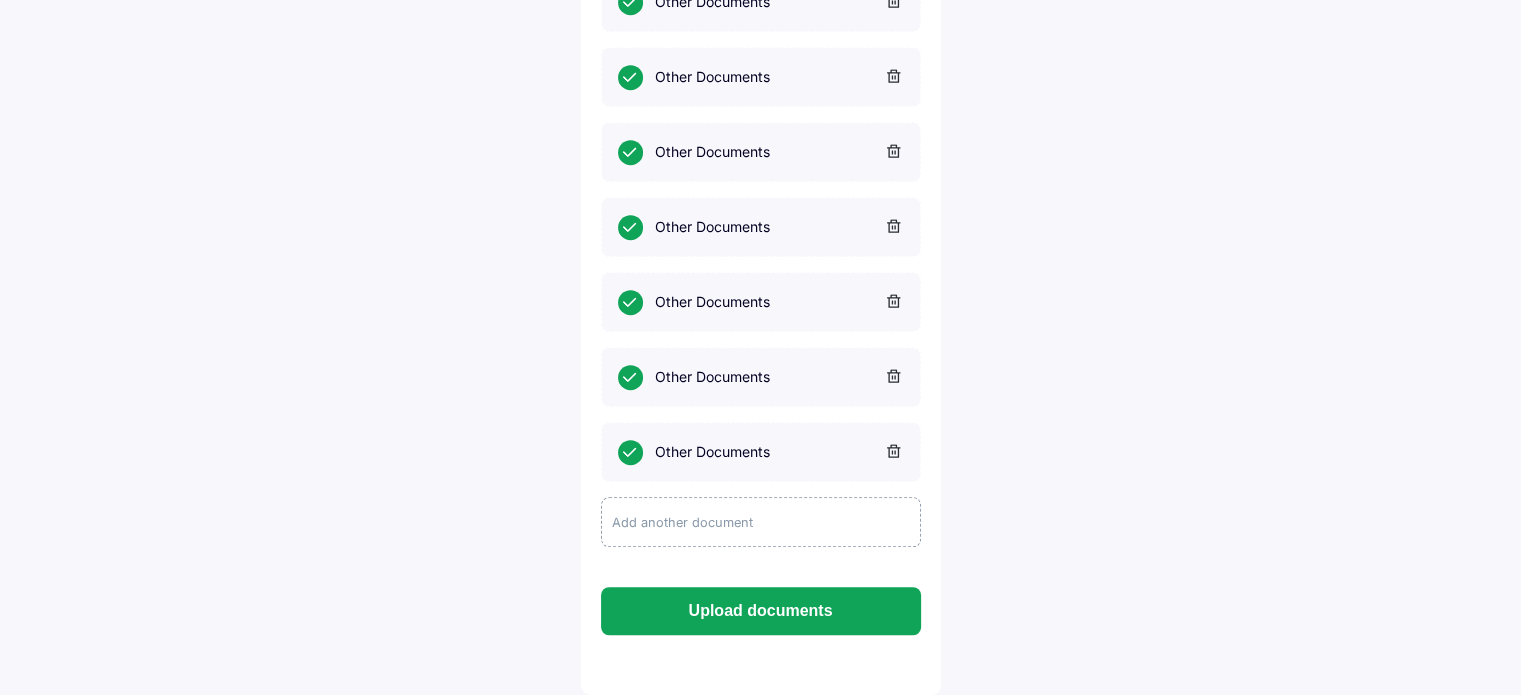 click on "Add another document" 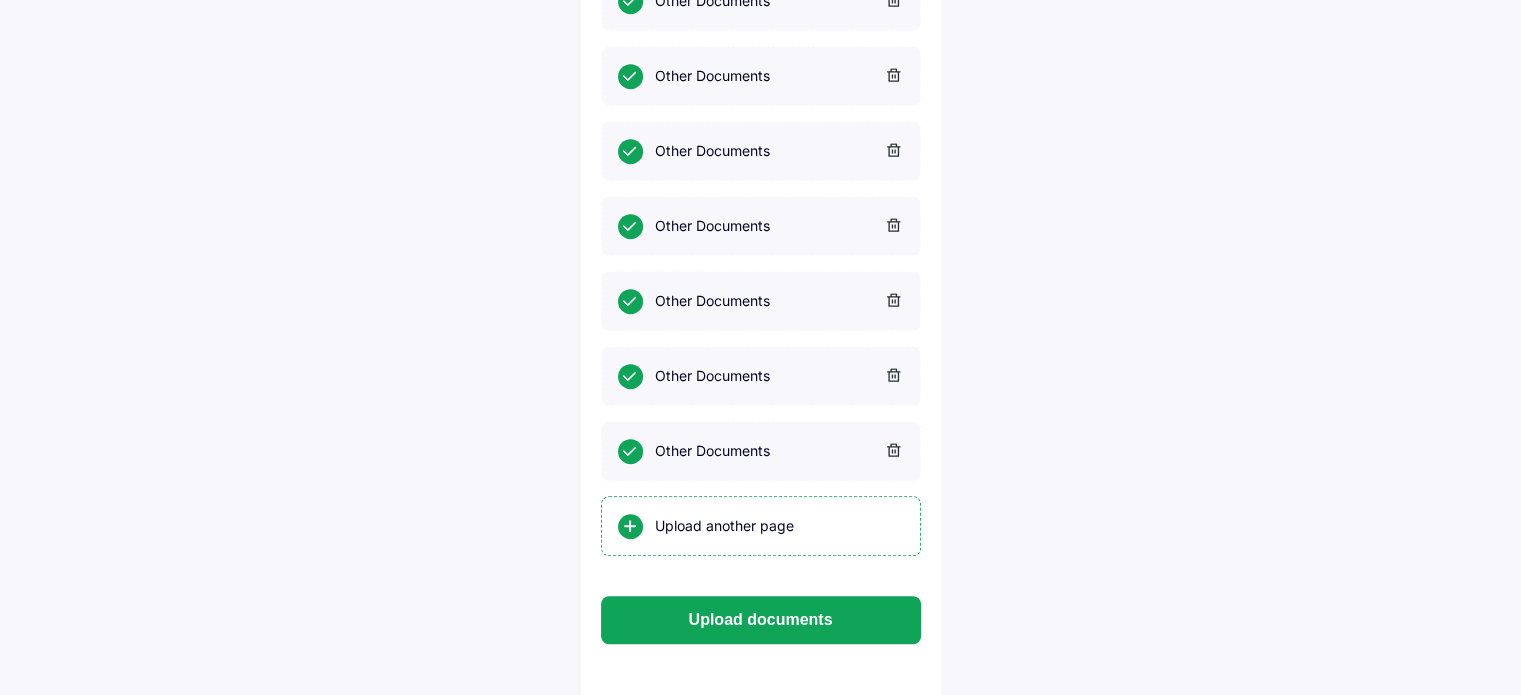 click on "Upload another page" at bounding box center (779, 526) 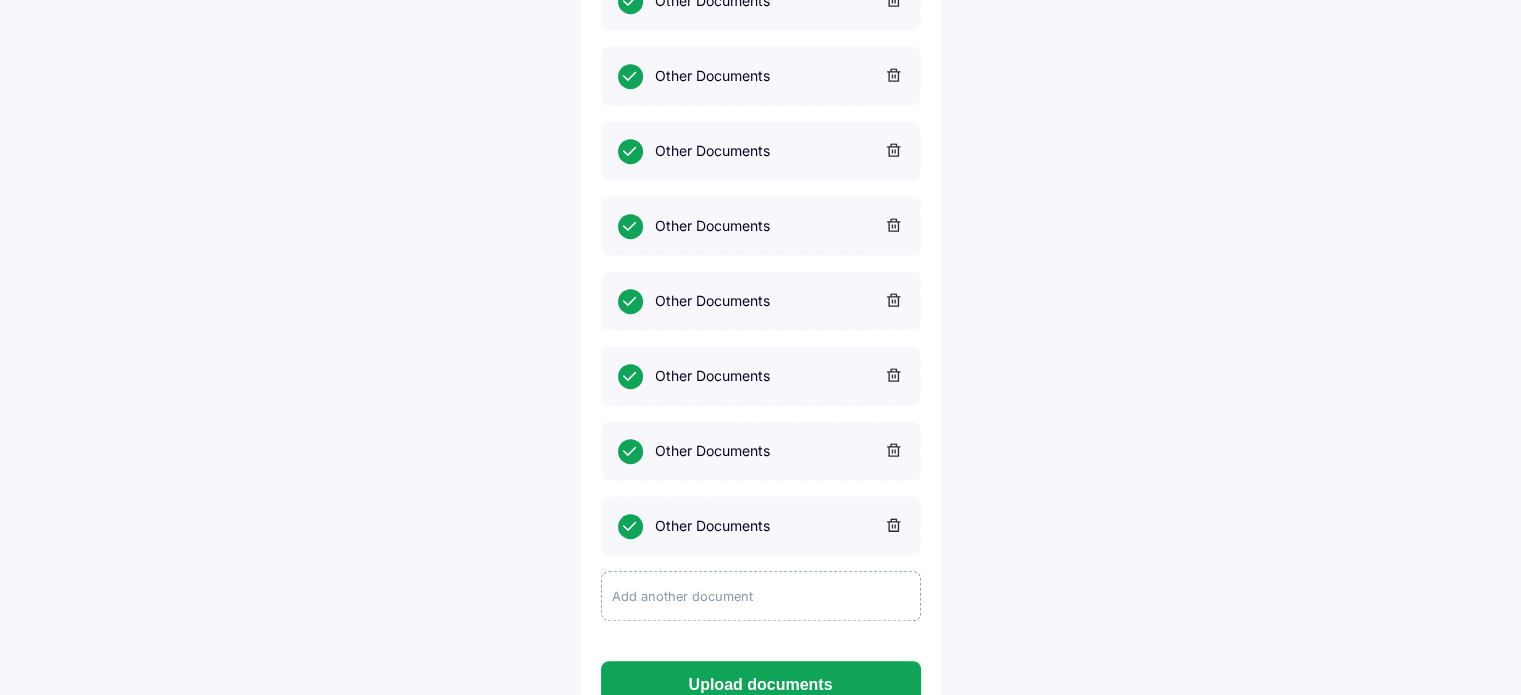 click on "Add another document" 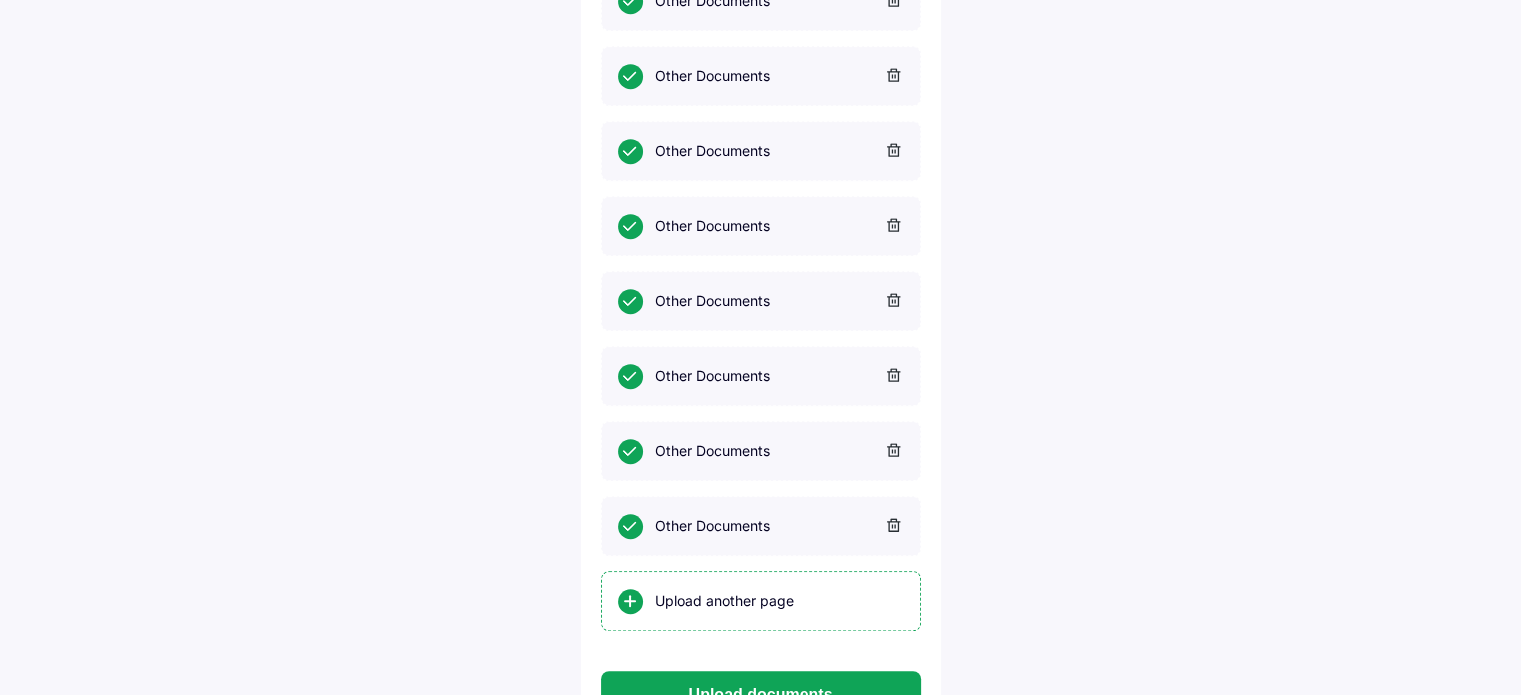 click on "Upload another page" at bounding box center [779, 601] 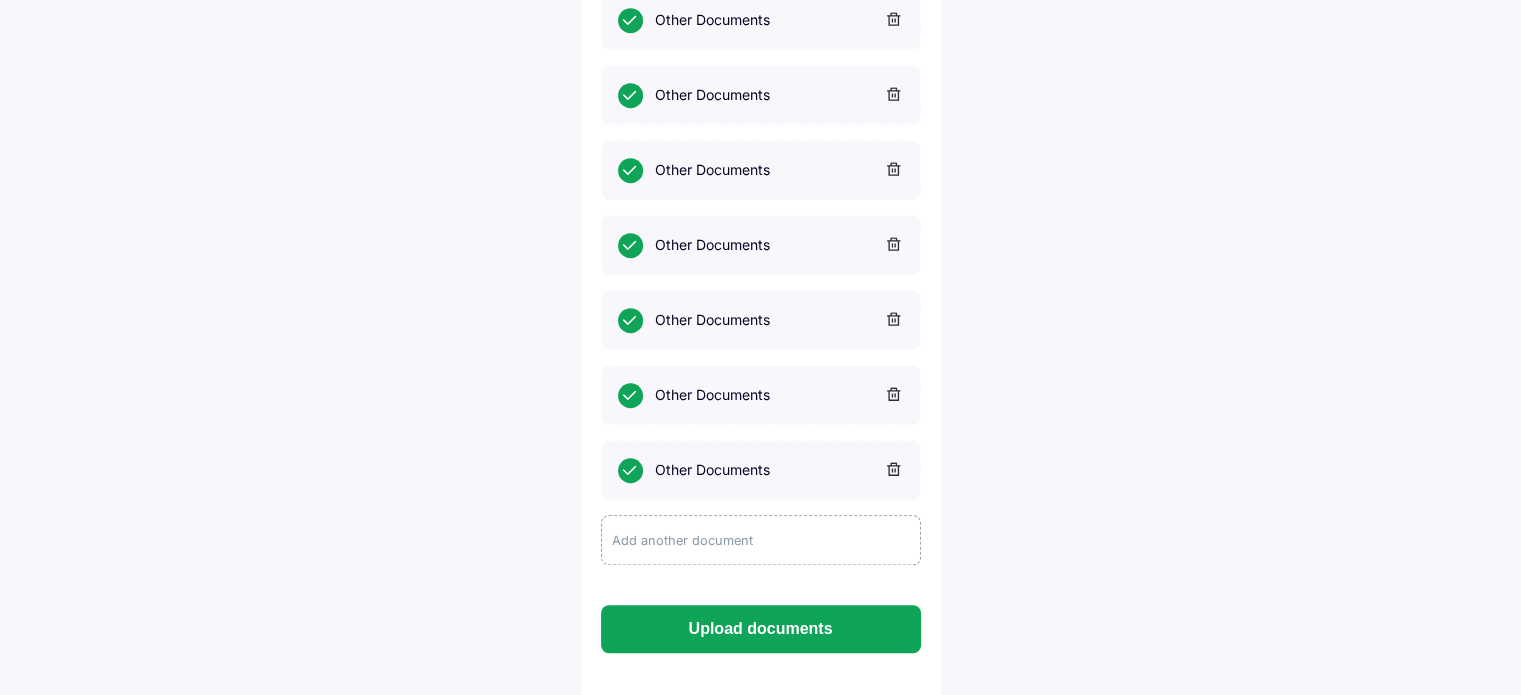 scroll, scrollTop: 1269, scrollLeft: 0, axis: vertical 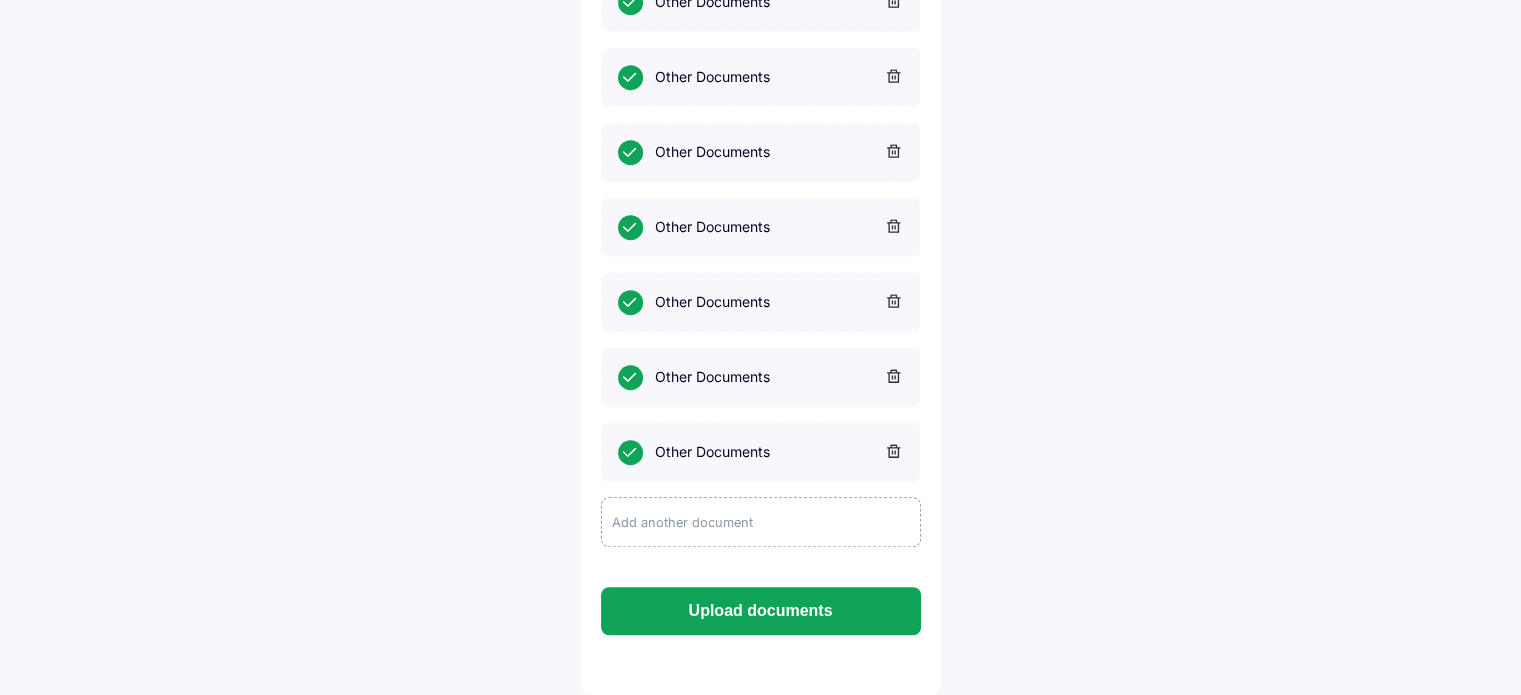 click on "Add another document" 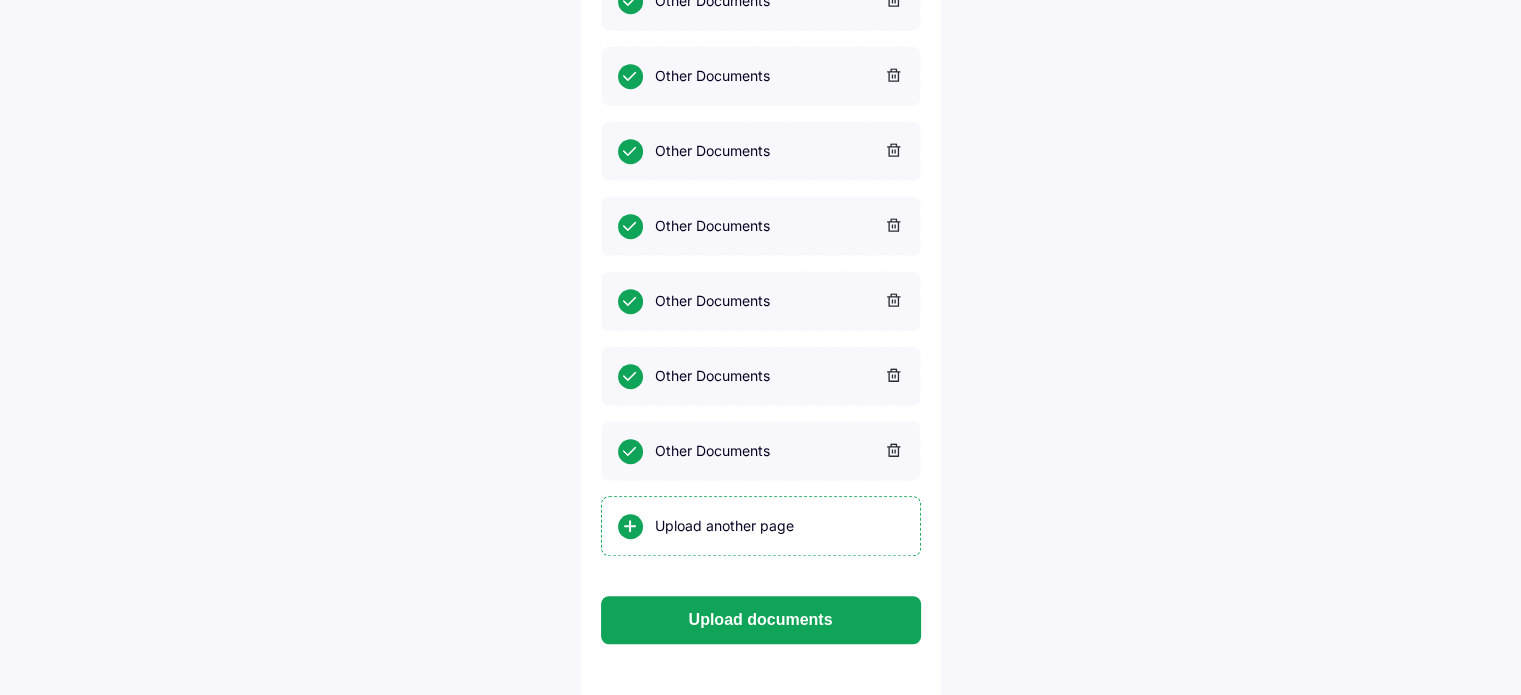 click on "Upload another page" at bounding box center [779, 526] 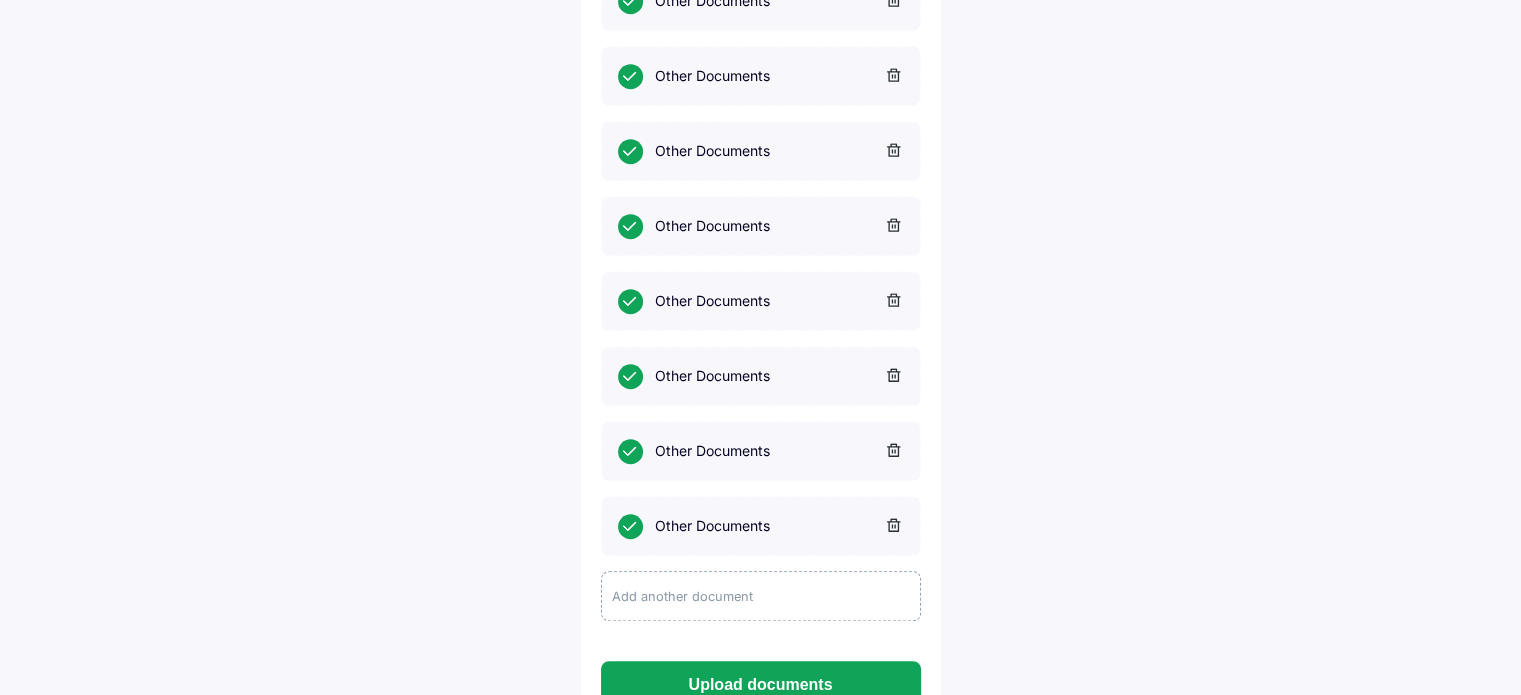 click on "Add another document" 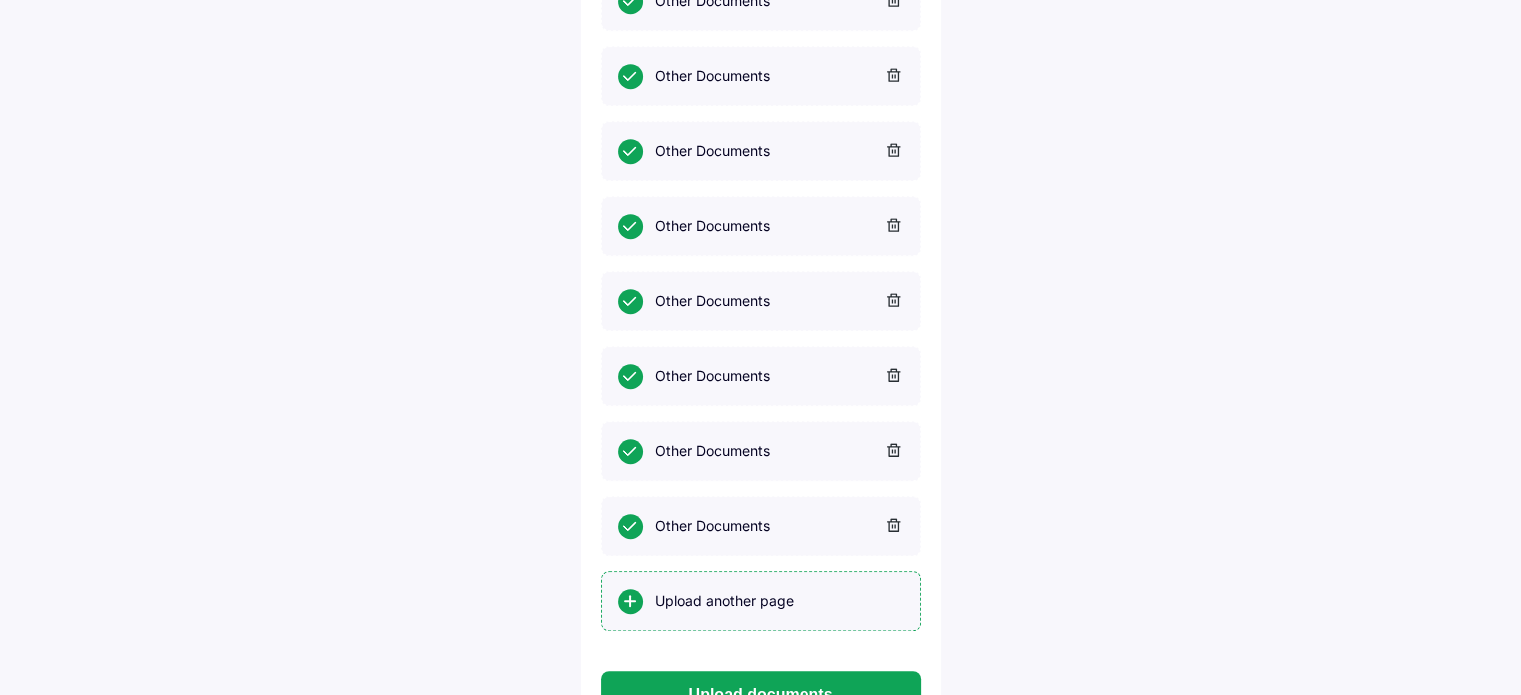 click on "Upload another page" at bounding box center (779, 601) 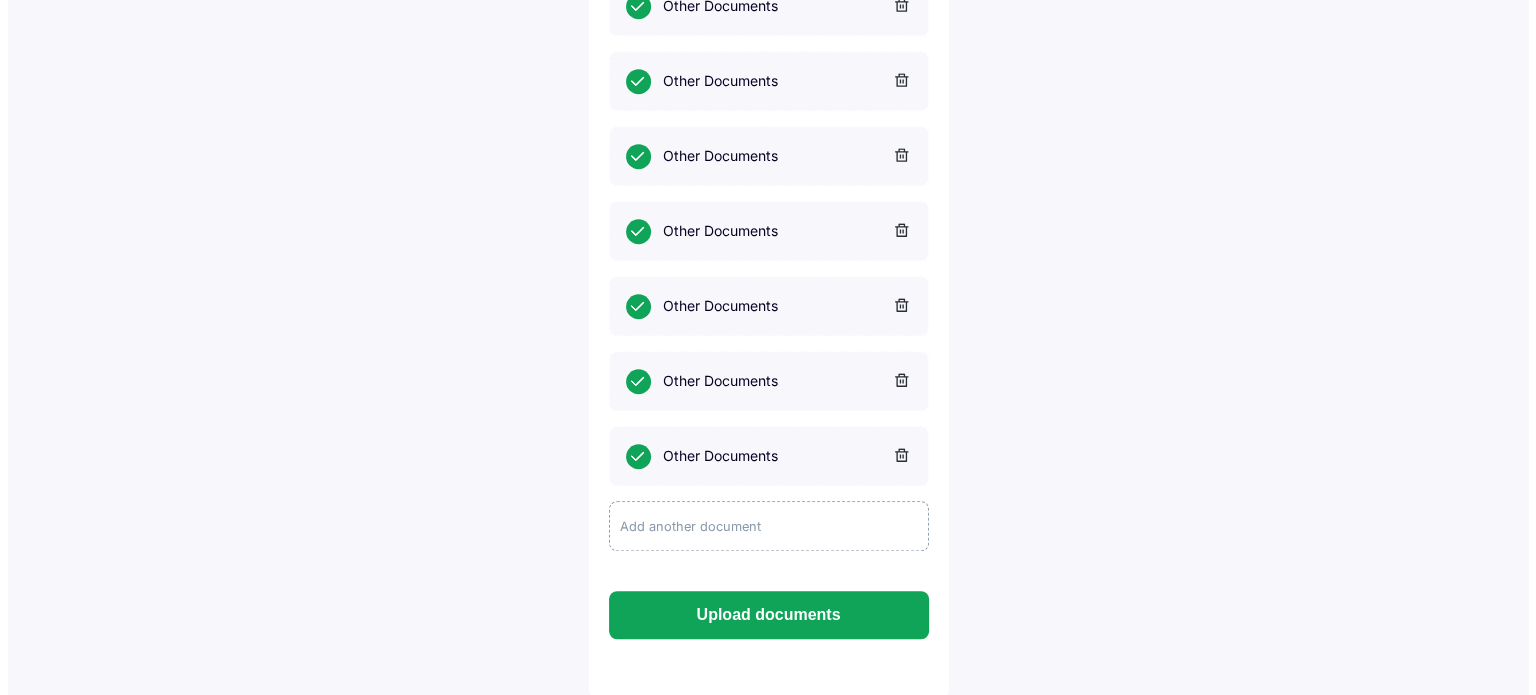 scroll, scrollTop: 1419, scrollLeft: 0, axis: vertical 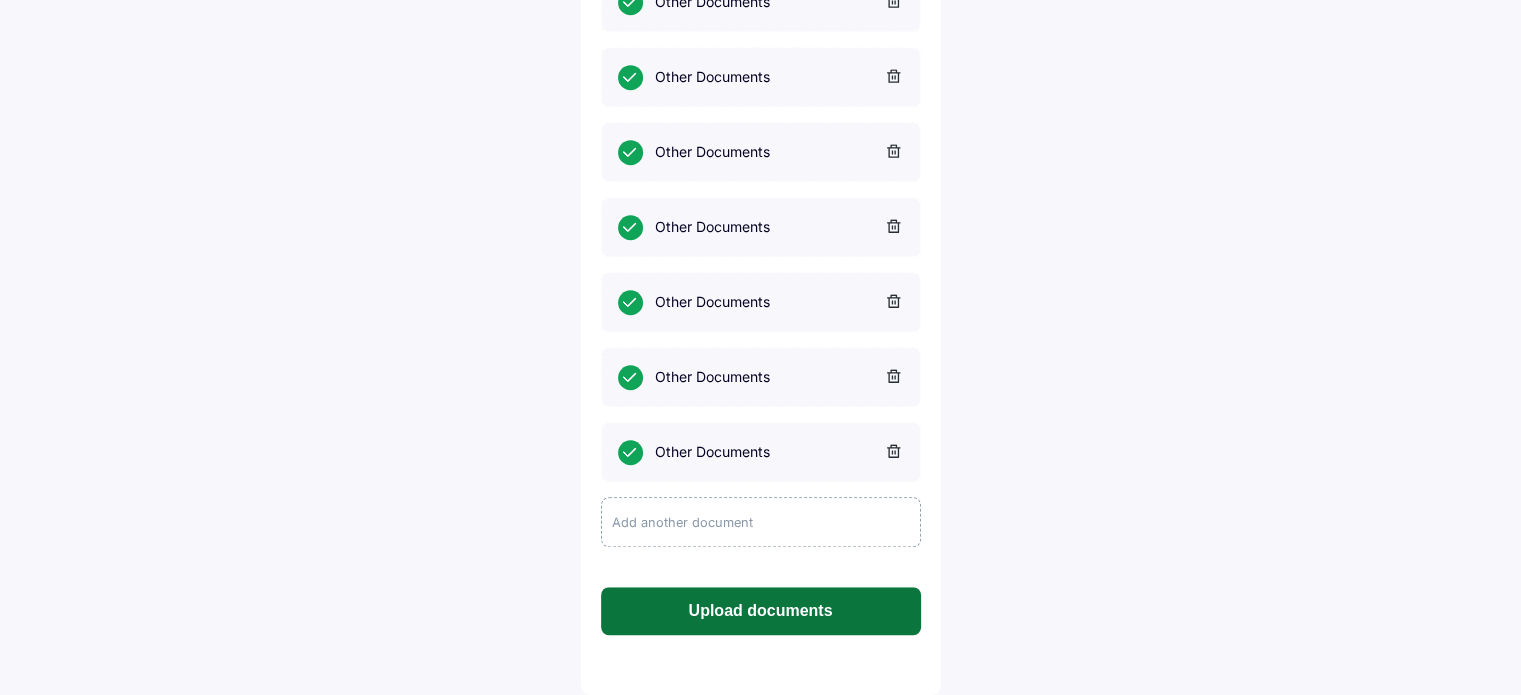 click on "Upload documents" at bounding box center (761, 611) 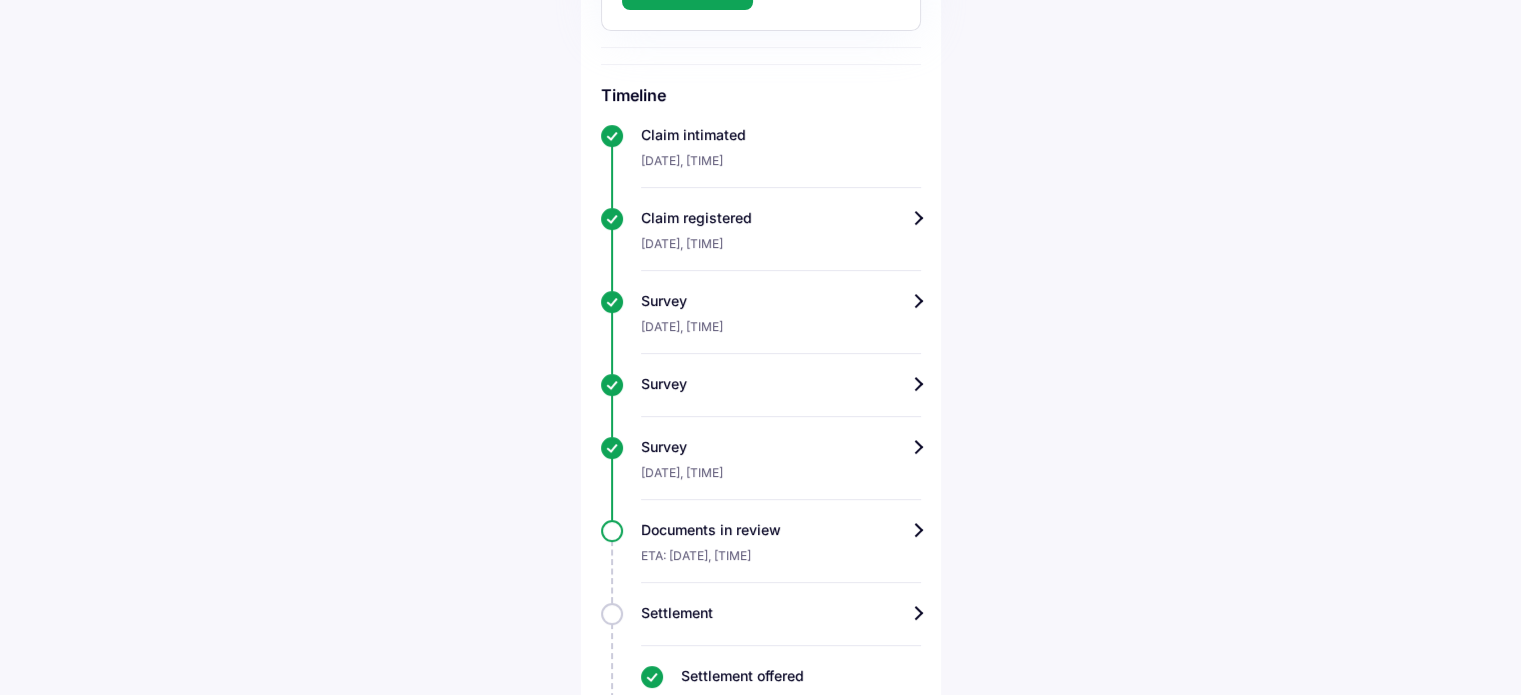 scroll, scrollTop: 500, scrollLeft: 0, axis: vertical 